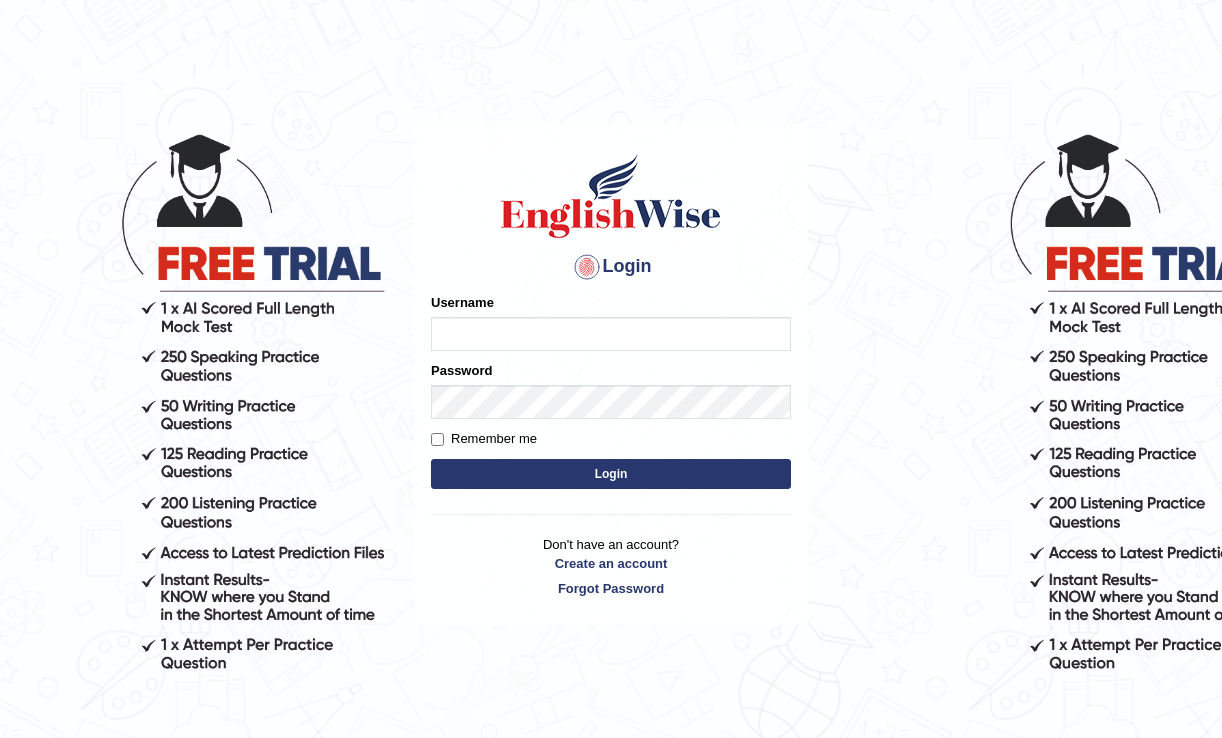 scroll, scrollTop: 0, scrollLeft: 0, axis: both 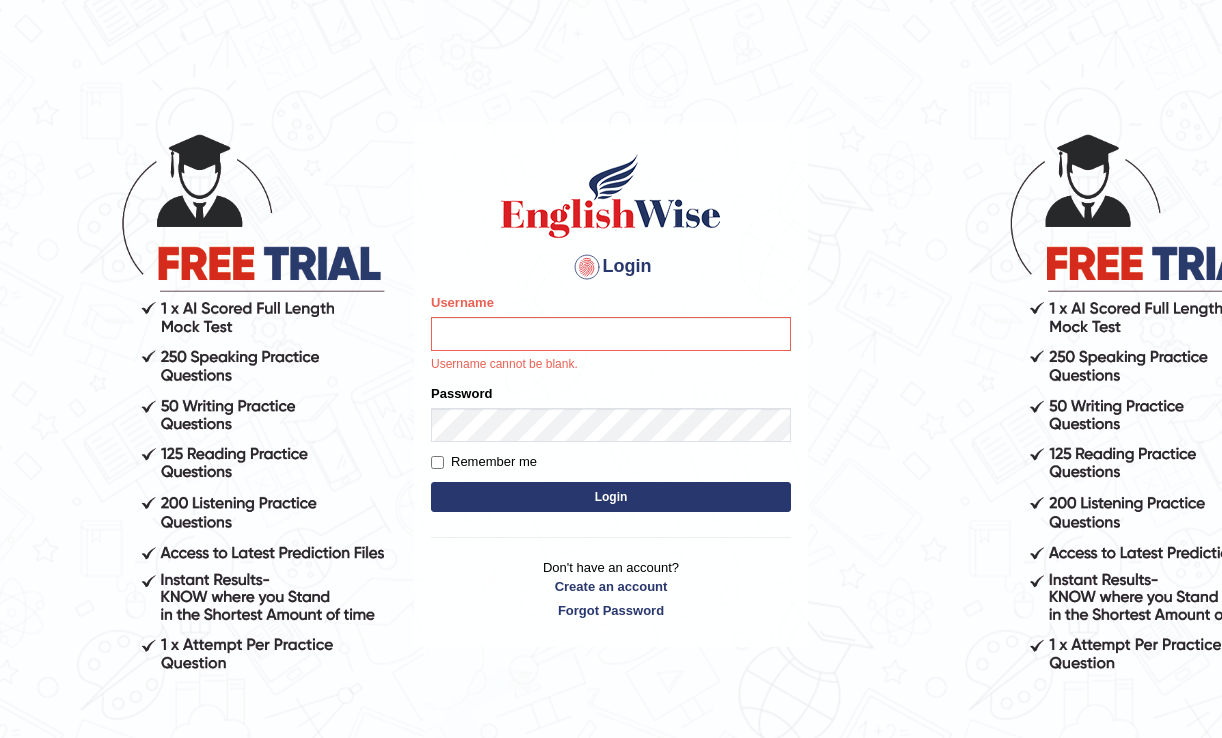 type on "DipeshB" 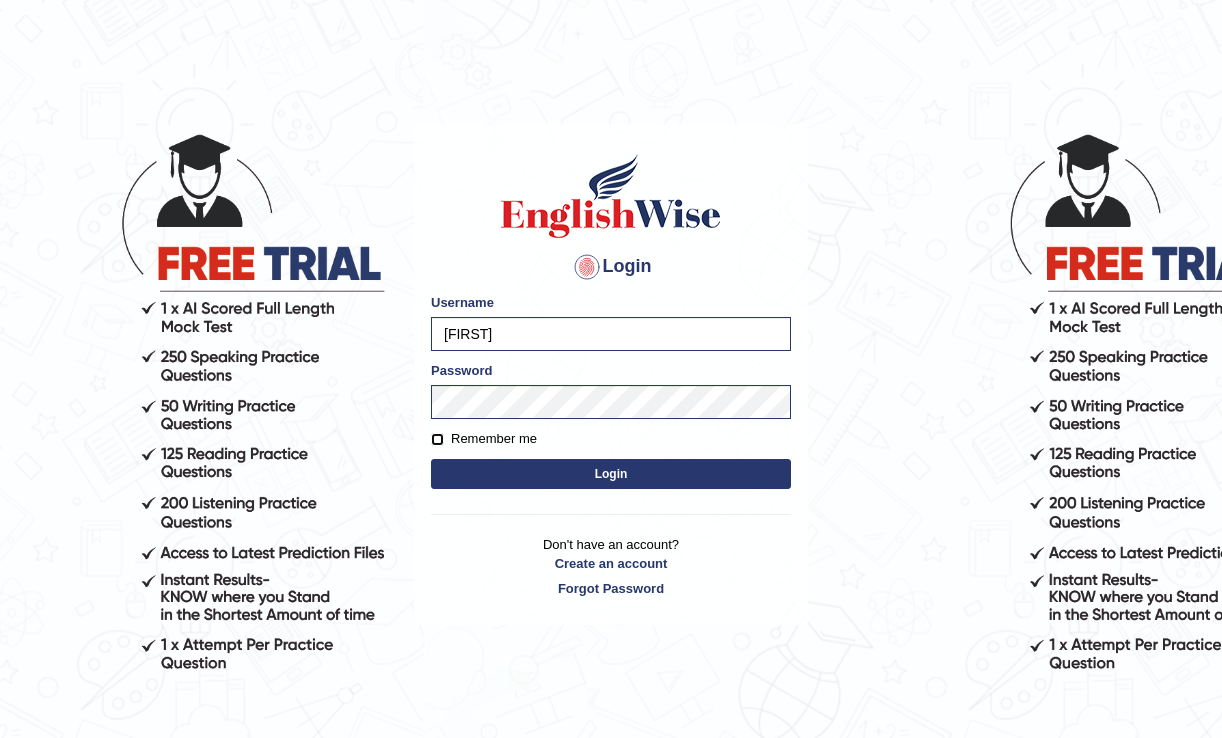 click on "Remember me" at bounding box center (437, 439) 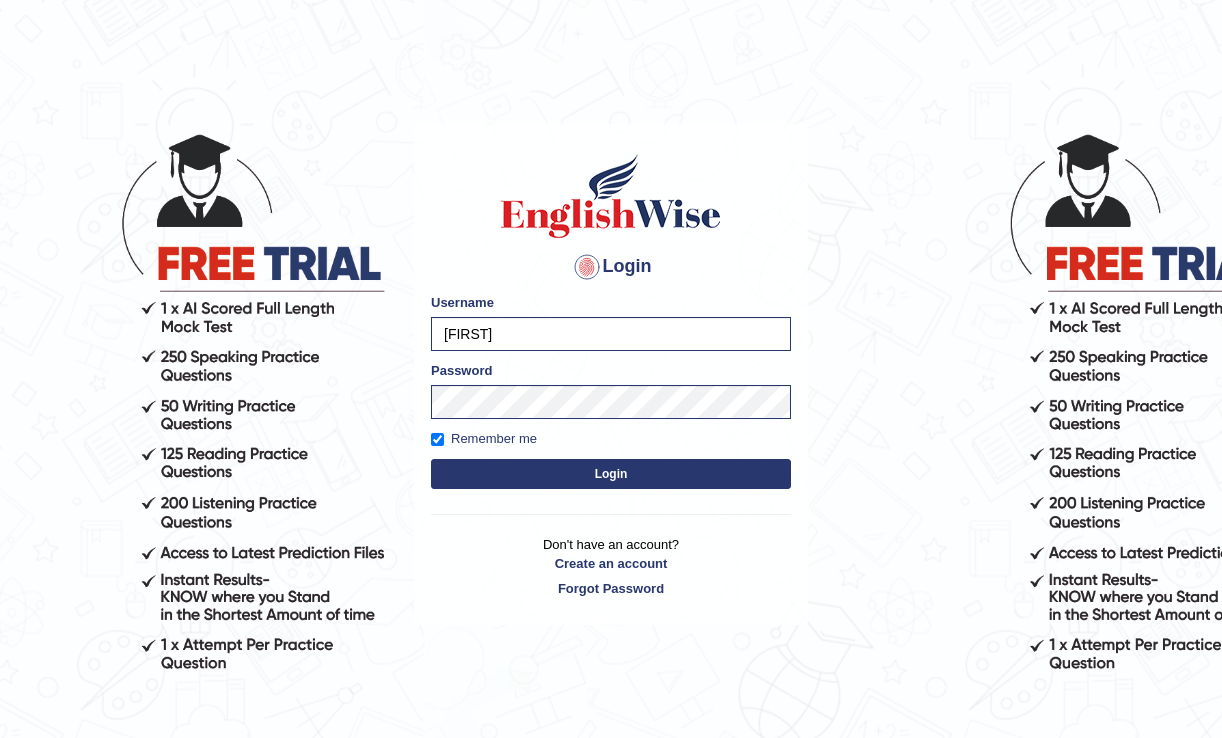 click on "Login" at bounding box center [611, 474] 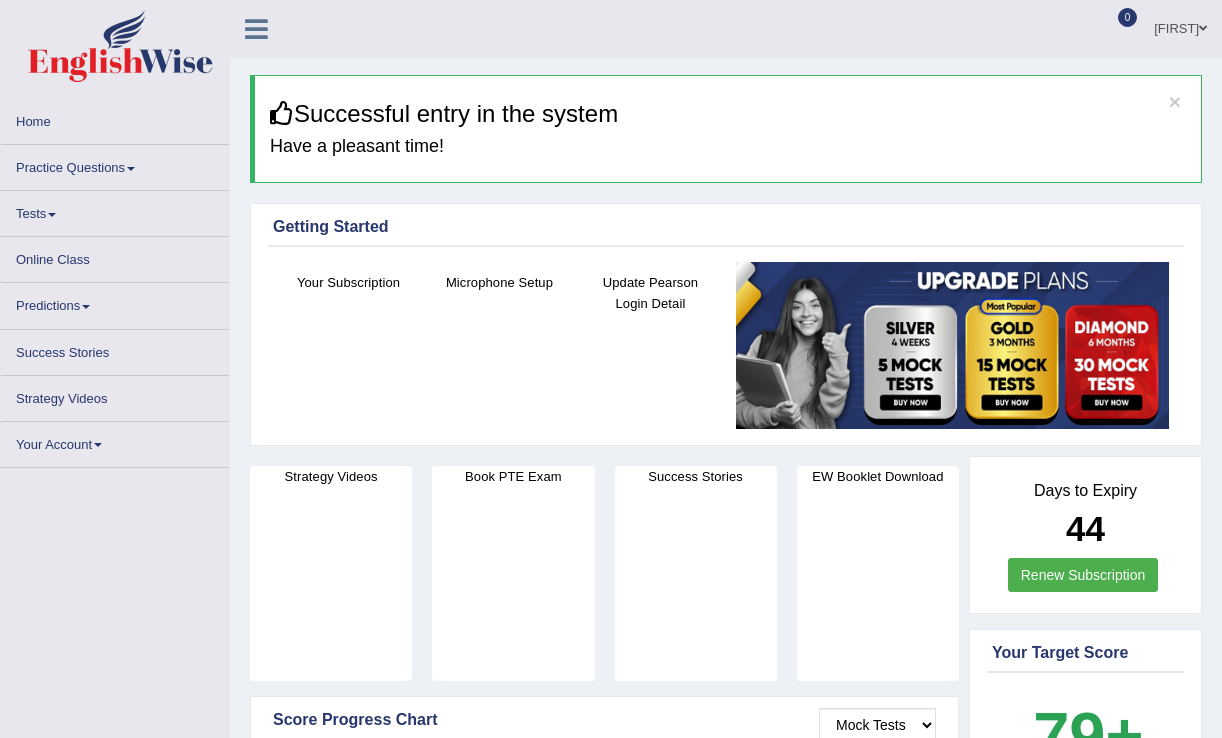 scroll, scrollTop: 0, scrollLeft: 0, axis: both 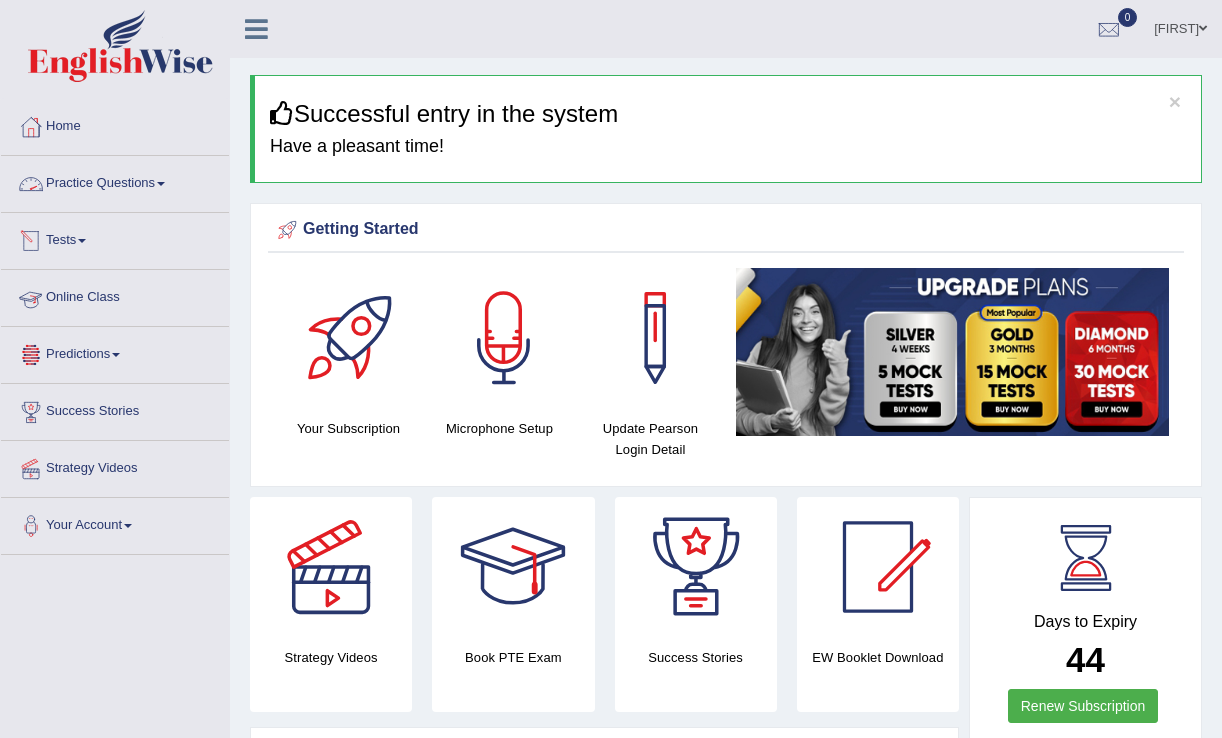 click on "Practice Questions" at bounding box center (115, 181) 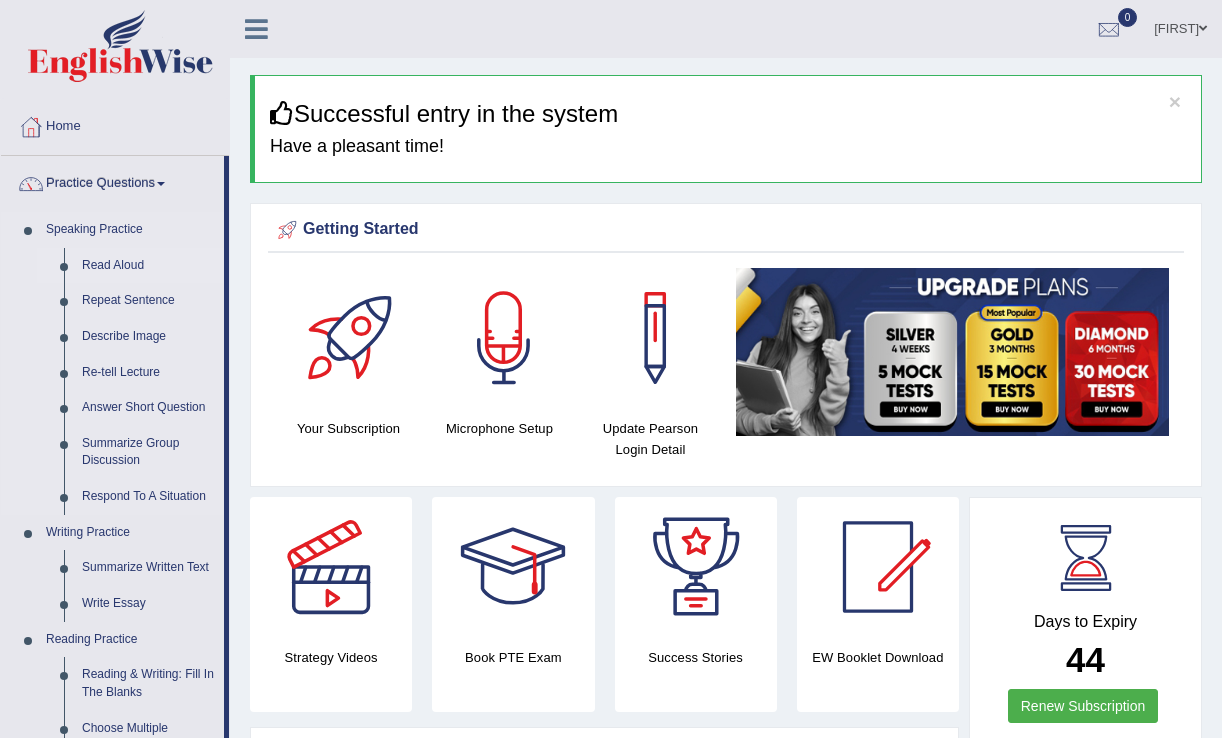 click on "Read Aloud" at bounding box center [148, 266] 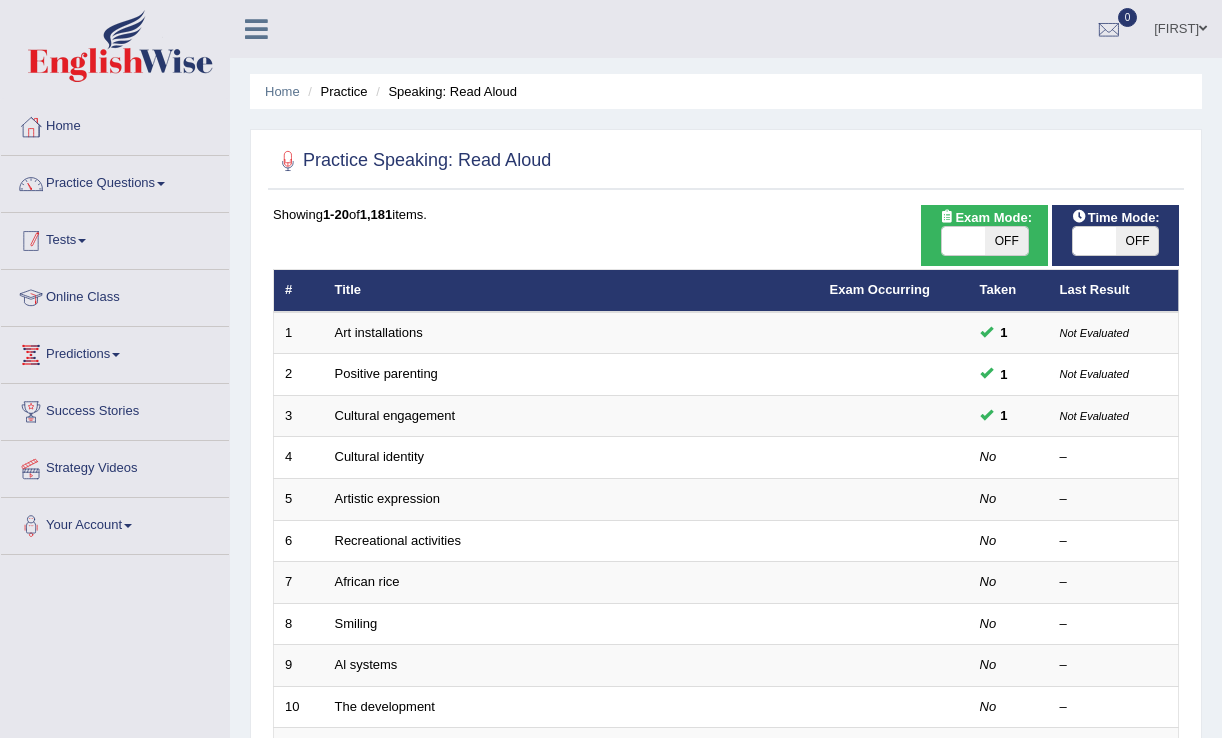scroll, scrollTop: 0, scrollLeft: 0, axis: both 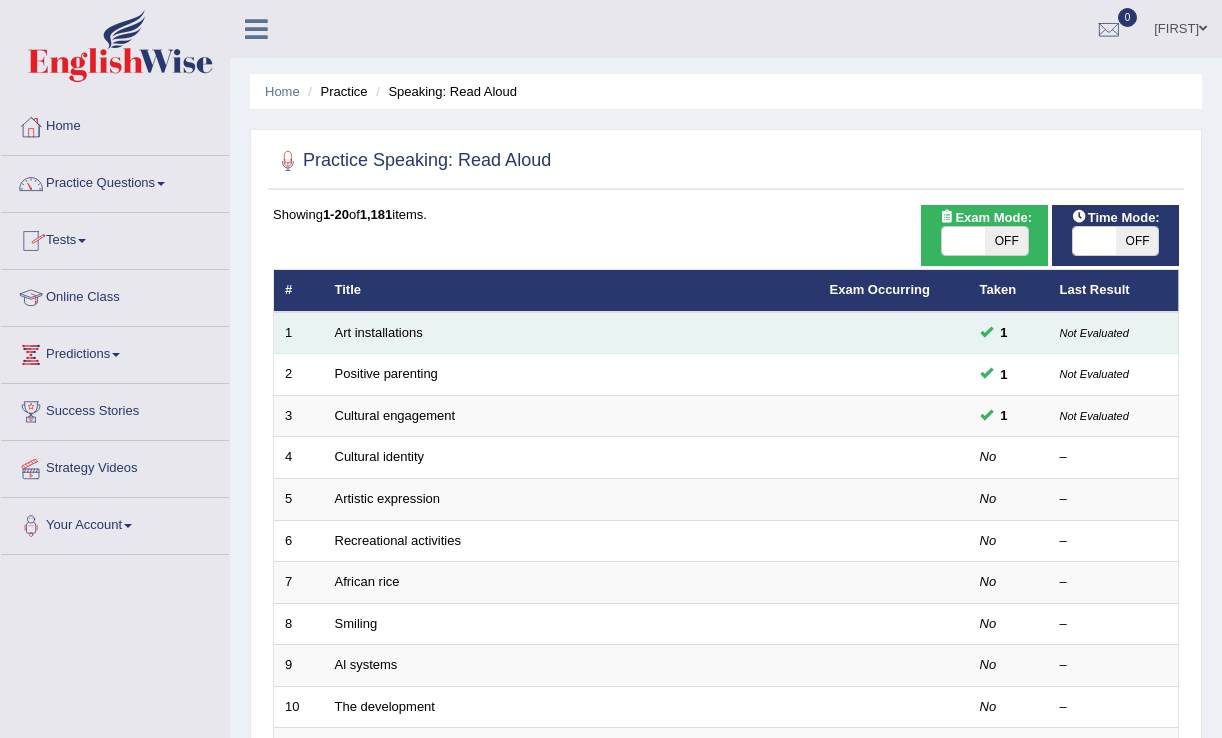 click on "Art installations" at bounding box center [571, 333] 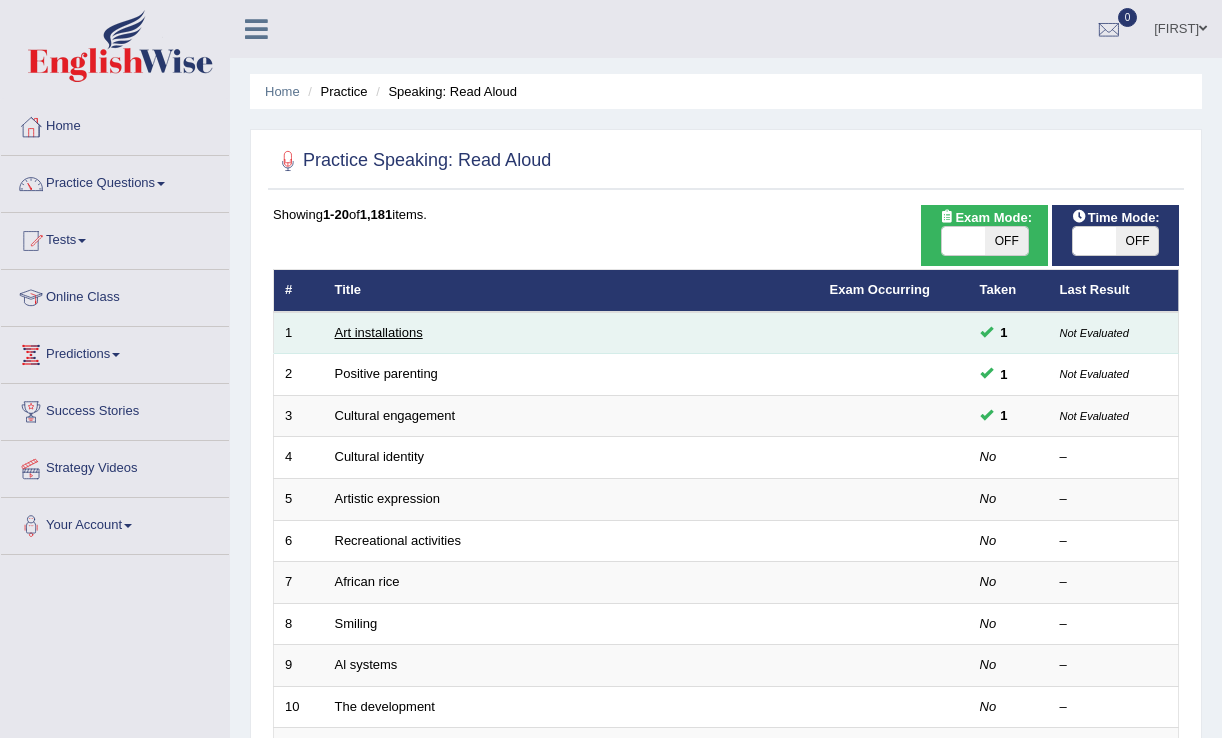 click on "Art installations" at bounding box center (379, 332) 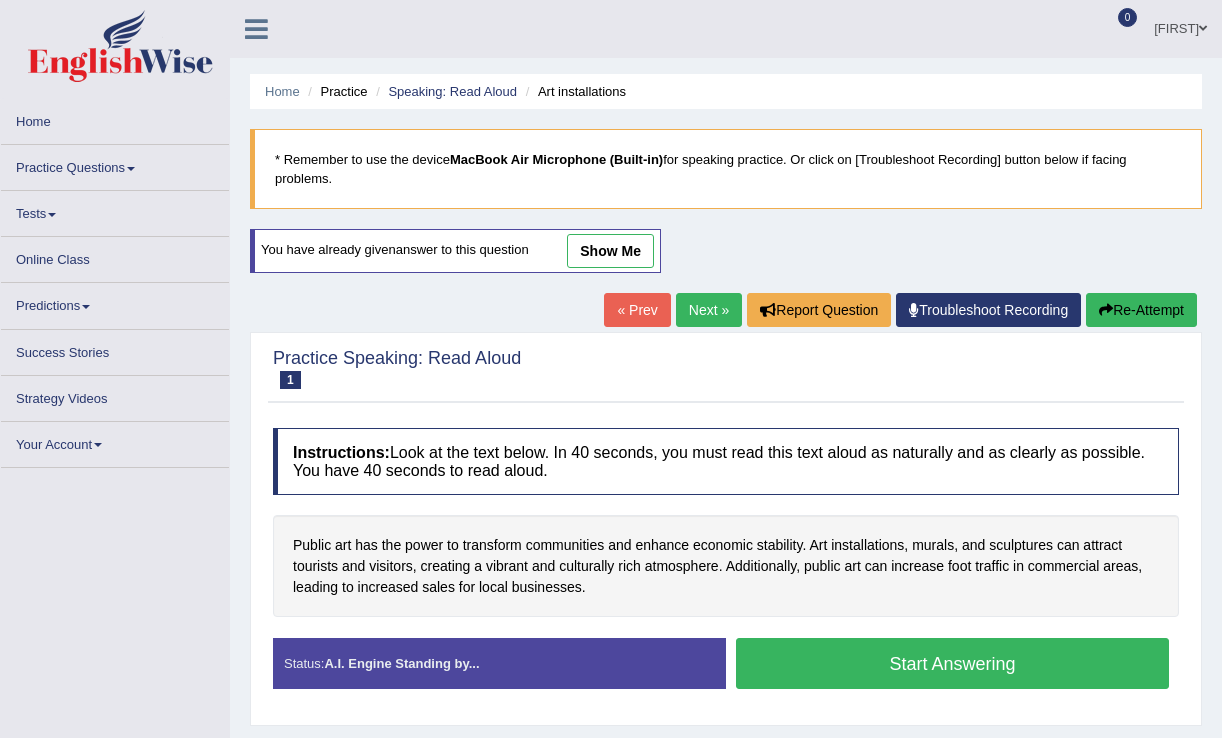 scroll, scrollTop: 0, scrollLeft: 0, axis: both 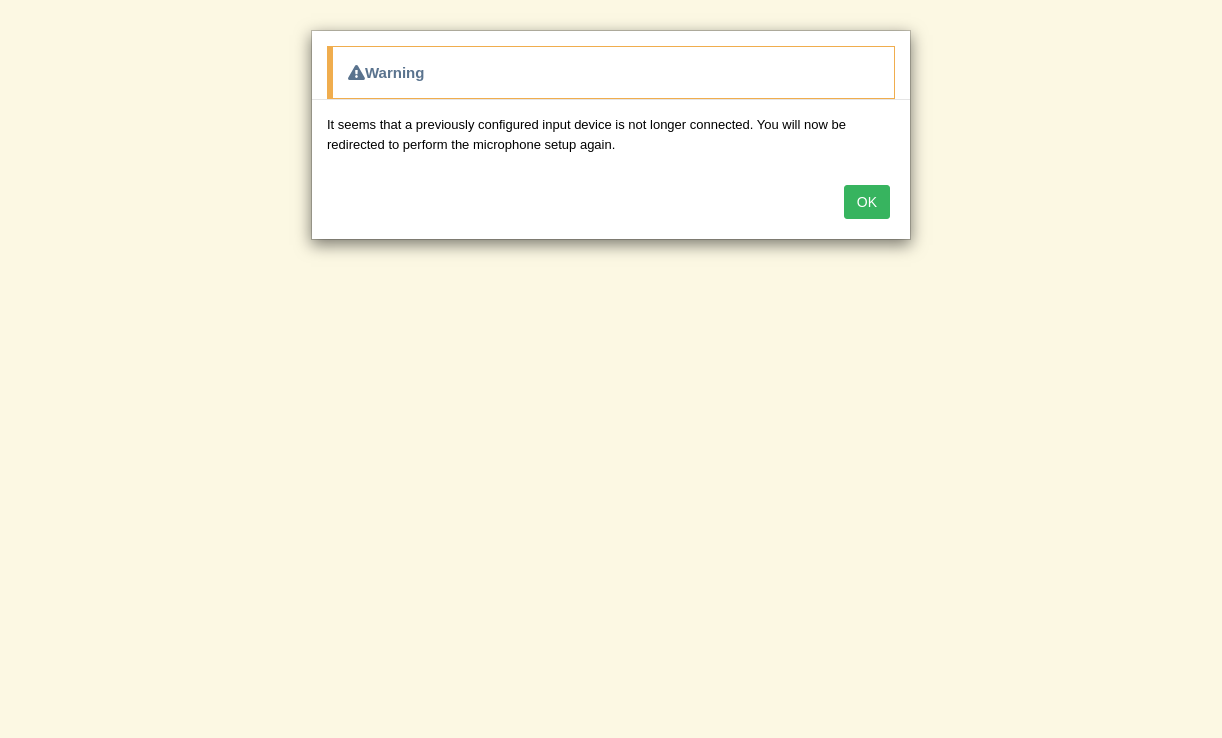 click on "OK" at bounding box center (867, 202) 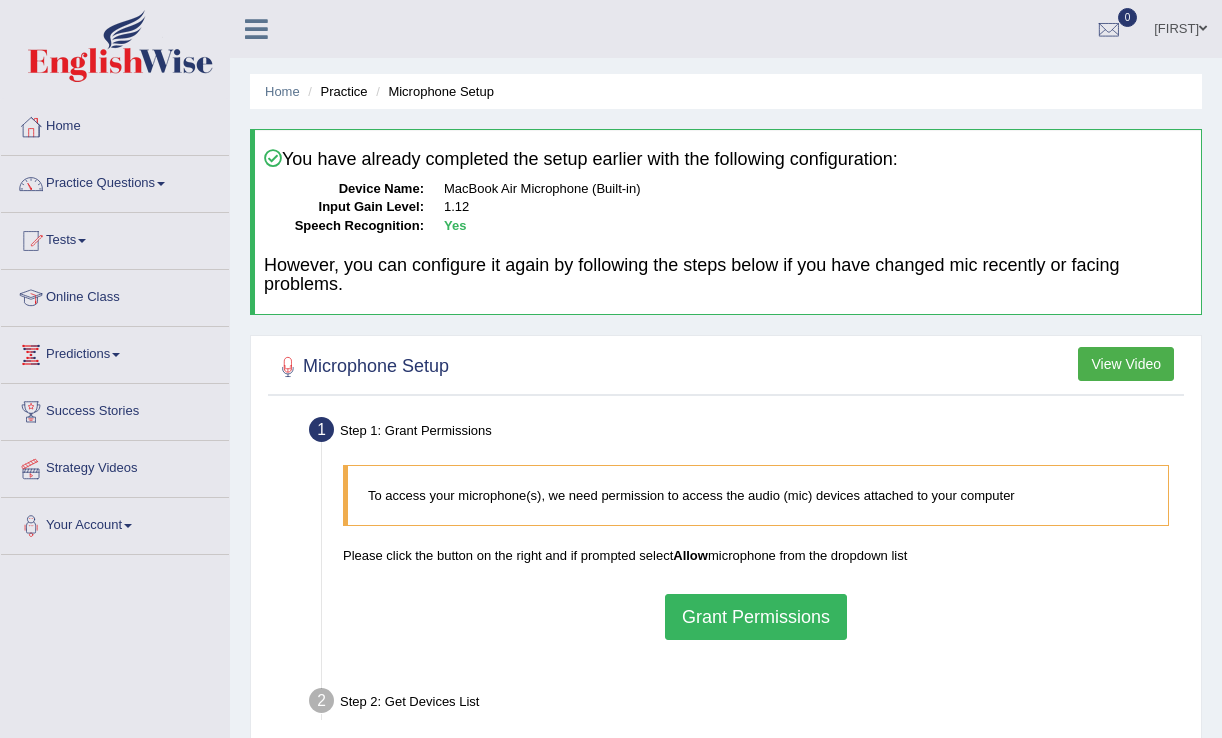 scroll, scrollTop: 0, scrollLeft: 0, axis: both 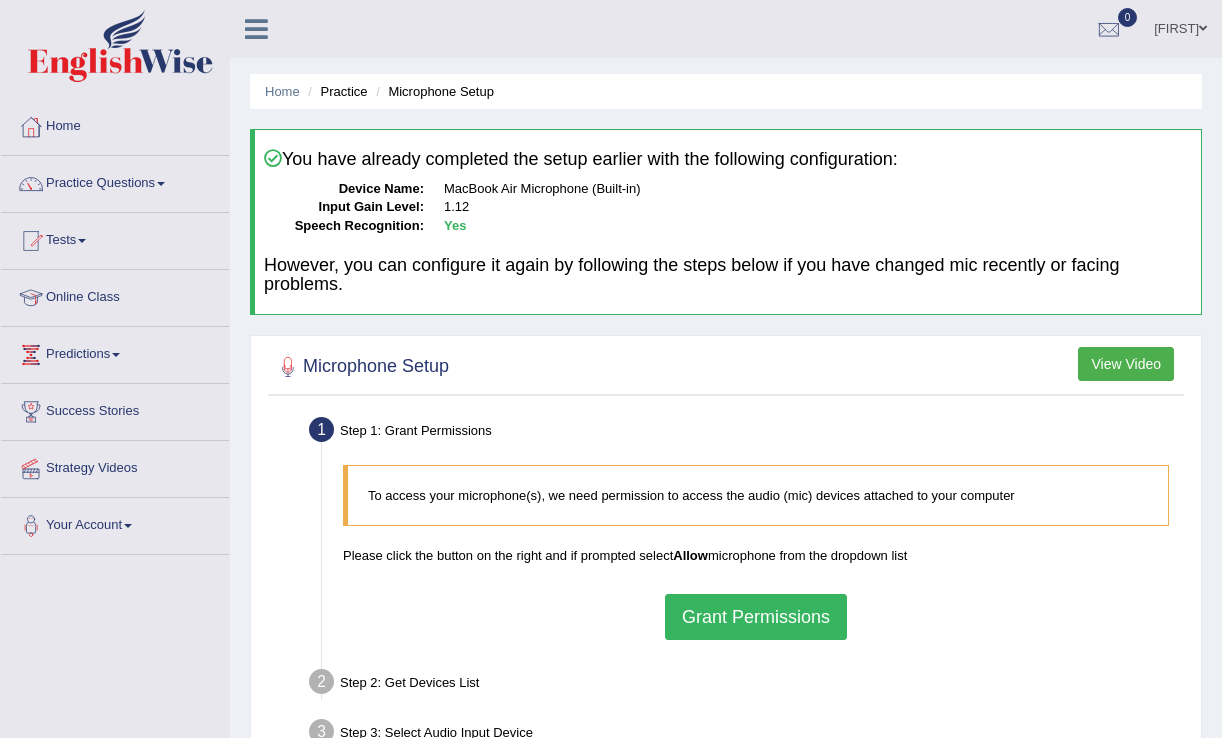 click on "Grant Permissions" at bounding box center (756, 617) 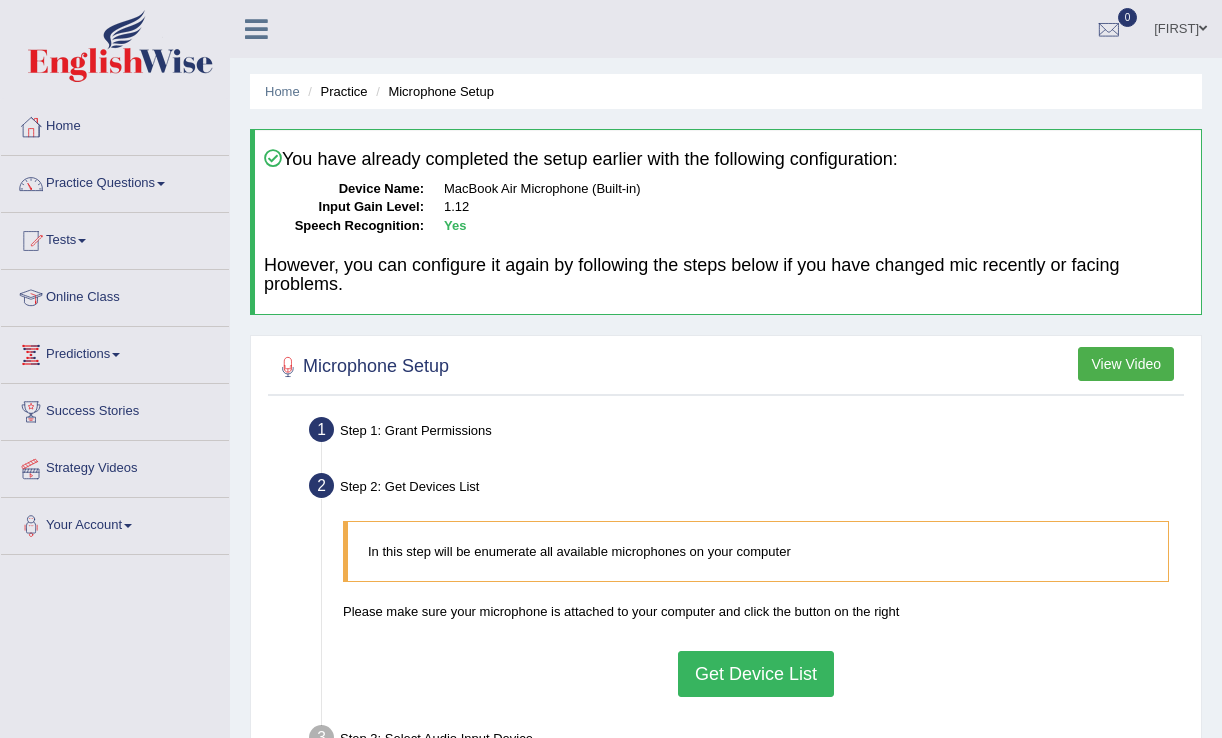 click on "Get Device List" at bounding box center (756, 674) 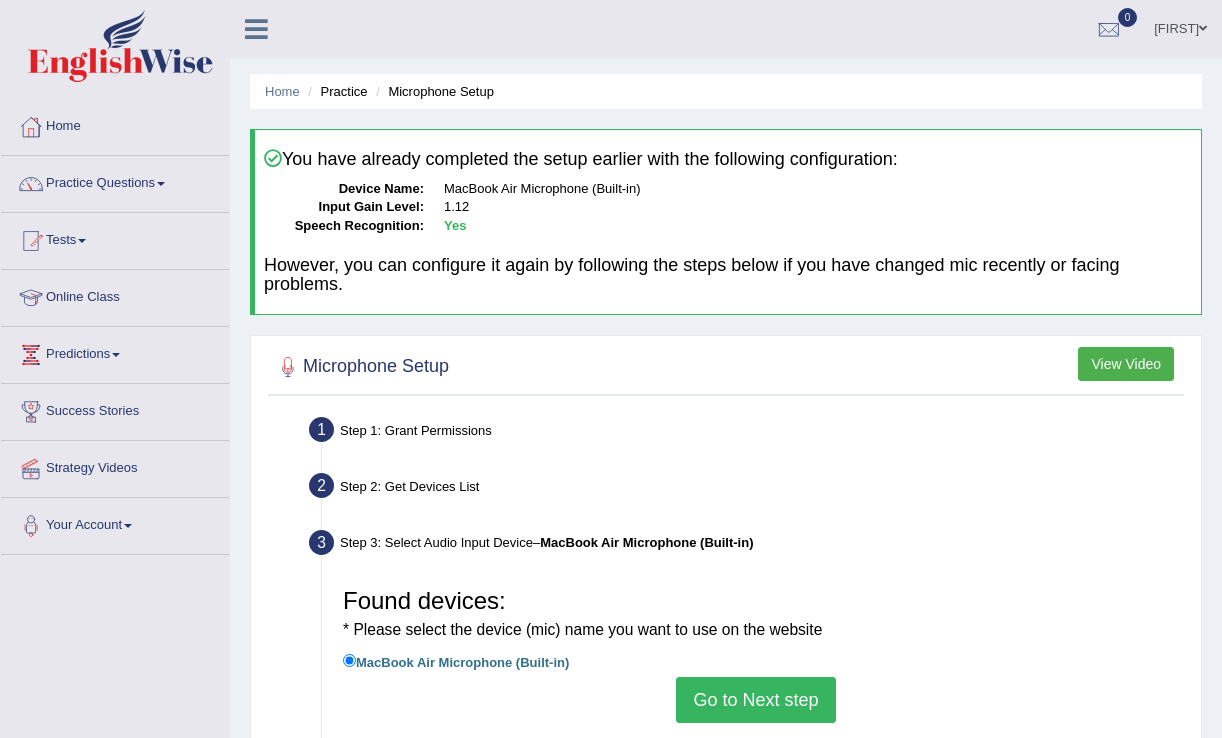 click on "Go to Next step" at bounding box center [755, 700] 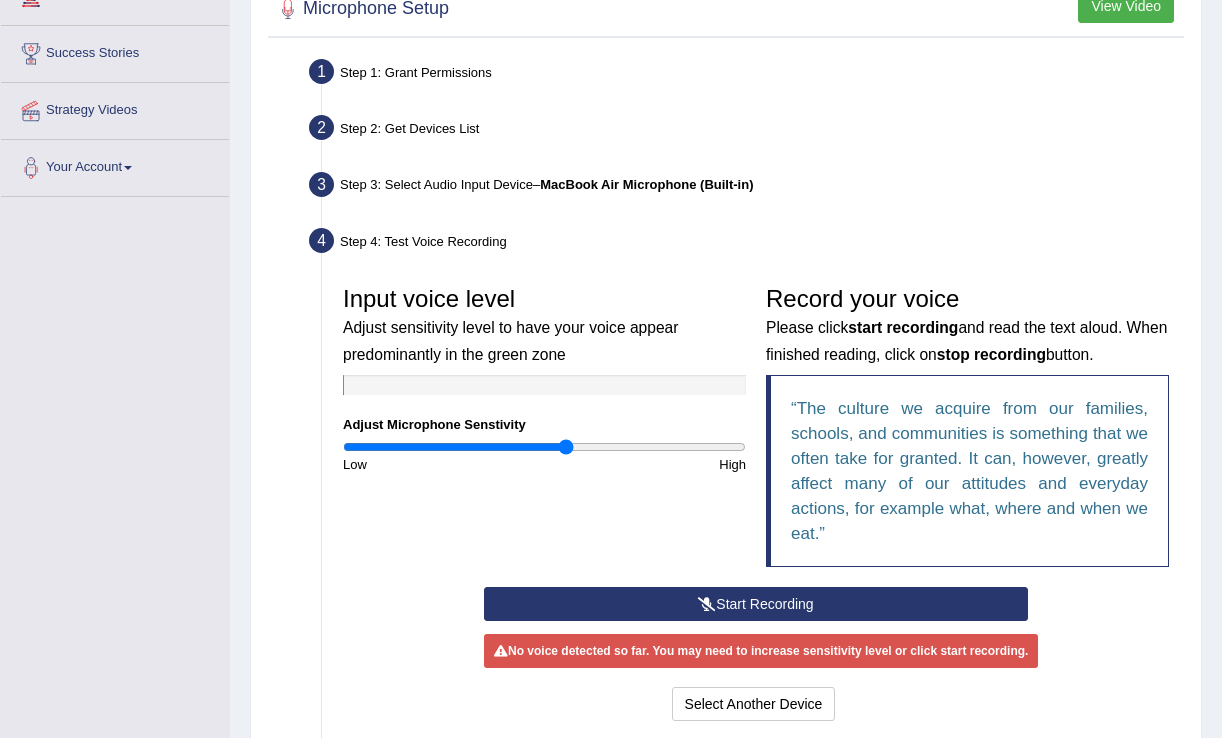 scroll, scrollTop: 360, scrollLeft: 0, axis: vertical 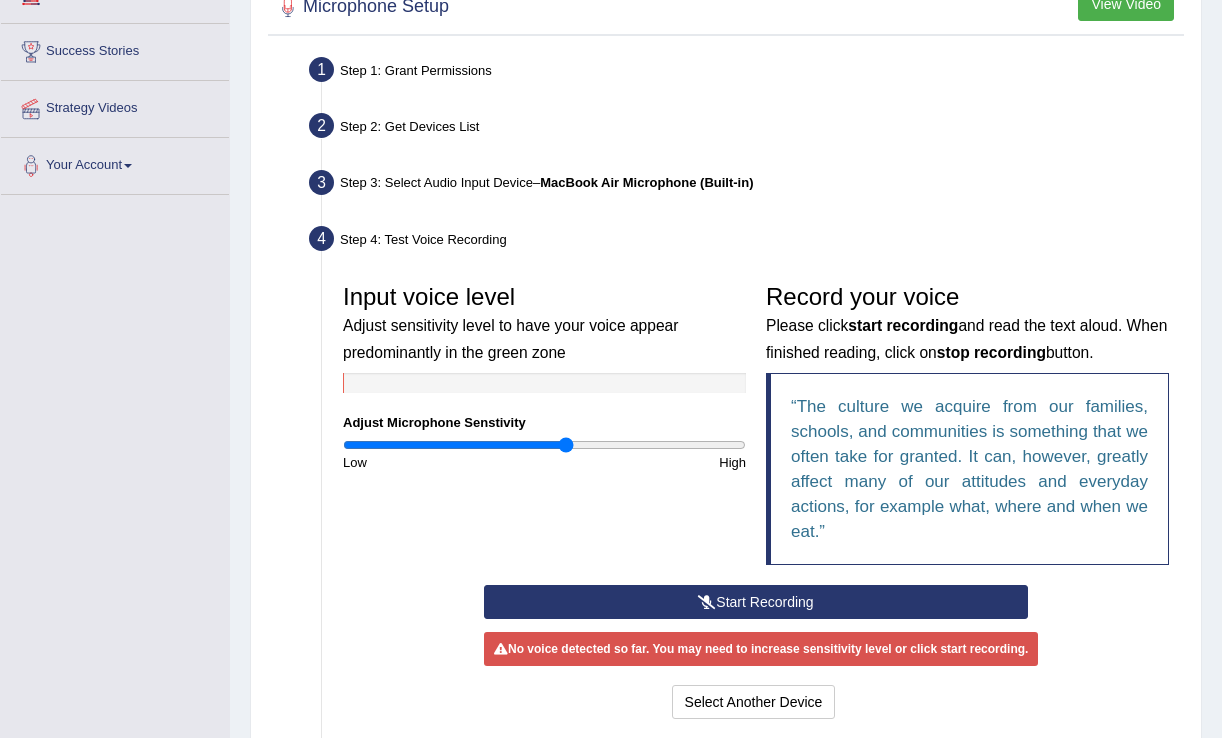 click on "Start Recording" at bounding box center [756, 602] 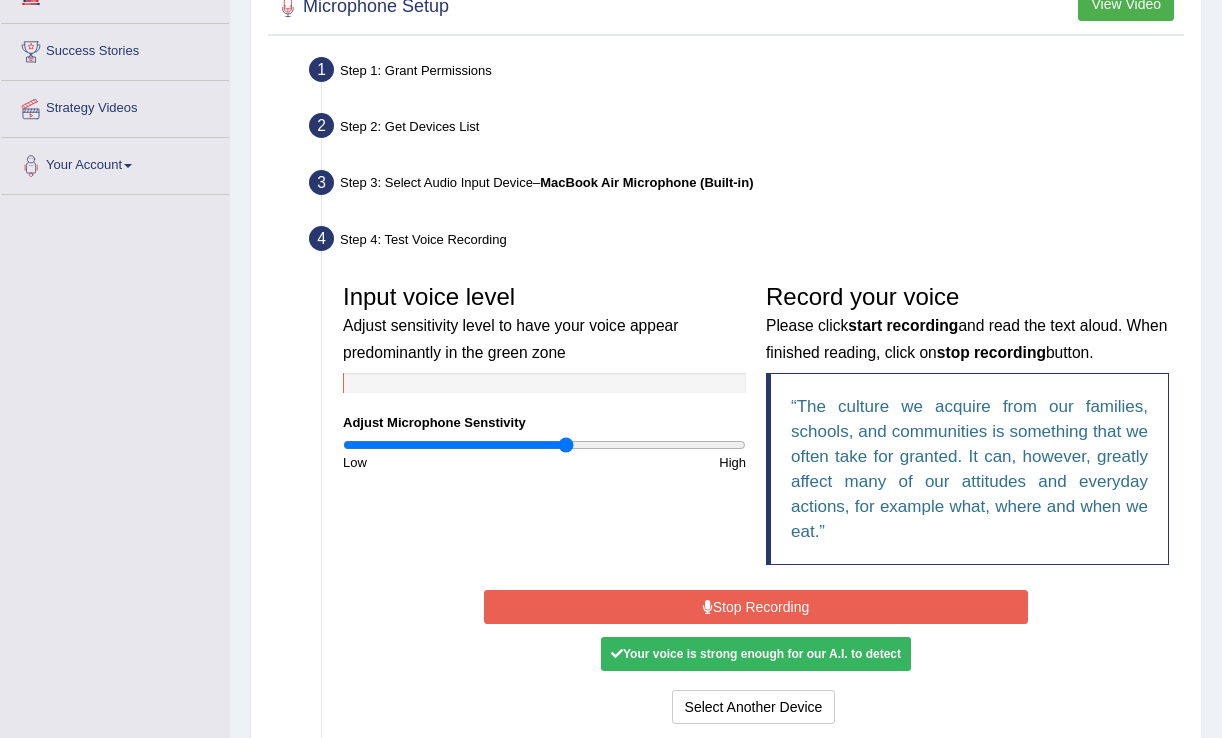 click on "Stop Recording" at bounding box center (756, 607) 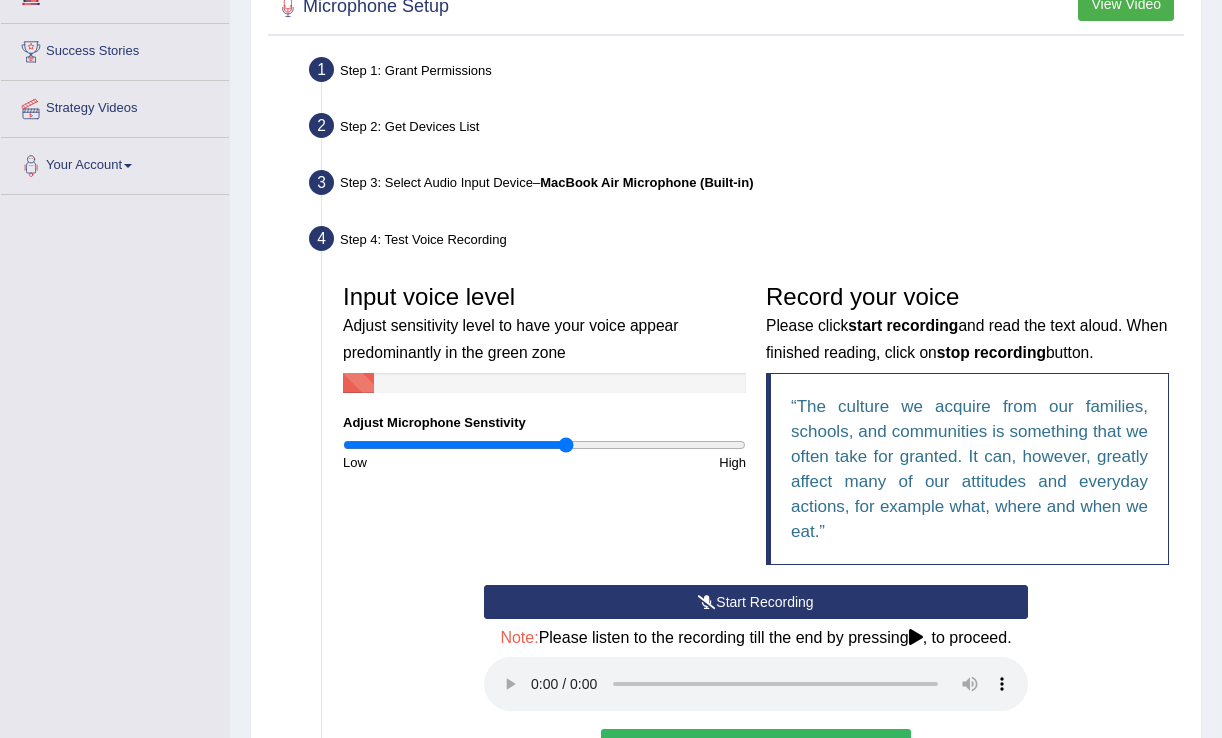 click on "Start Recording" at bounding box center [756, 602] 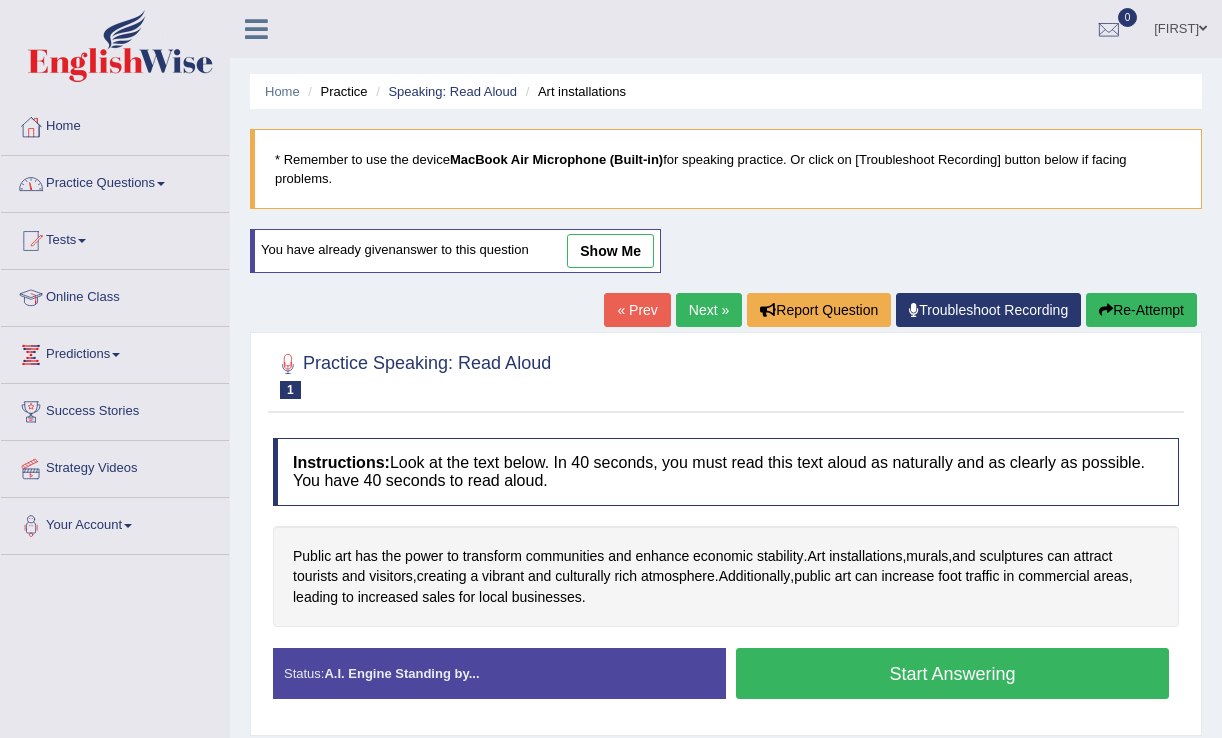 scroll, scrollTop: 0, scrollLeft: 0, axis: both 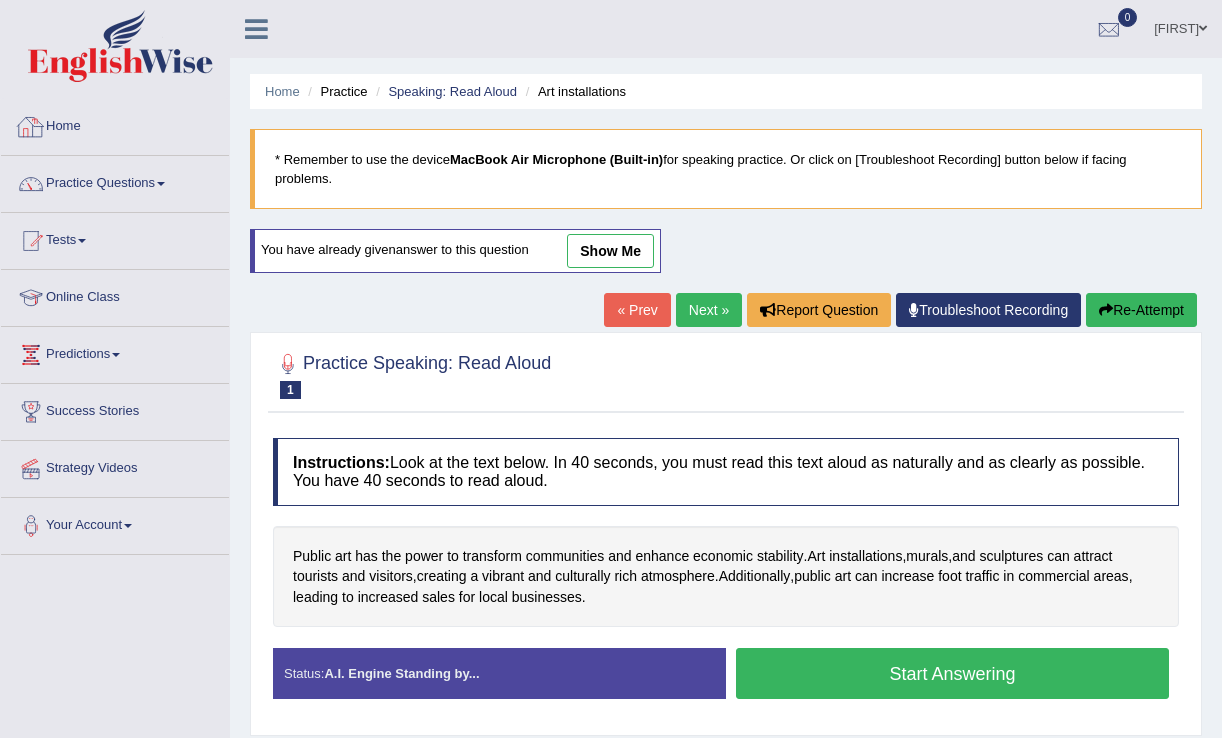 click on "Home" at bounding box center (115, 124) 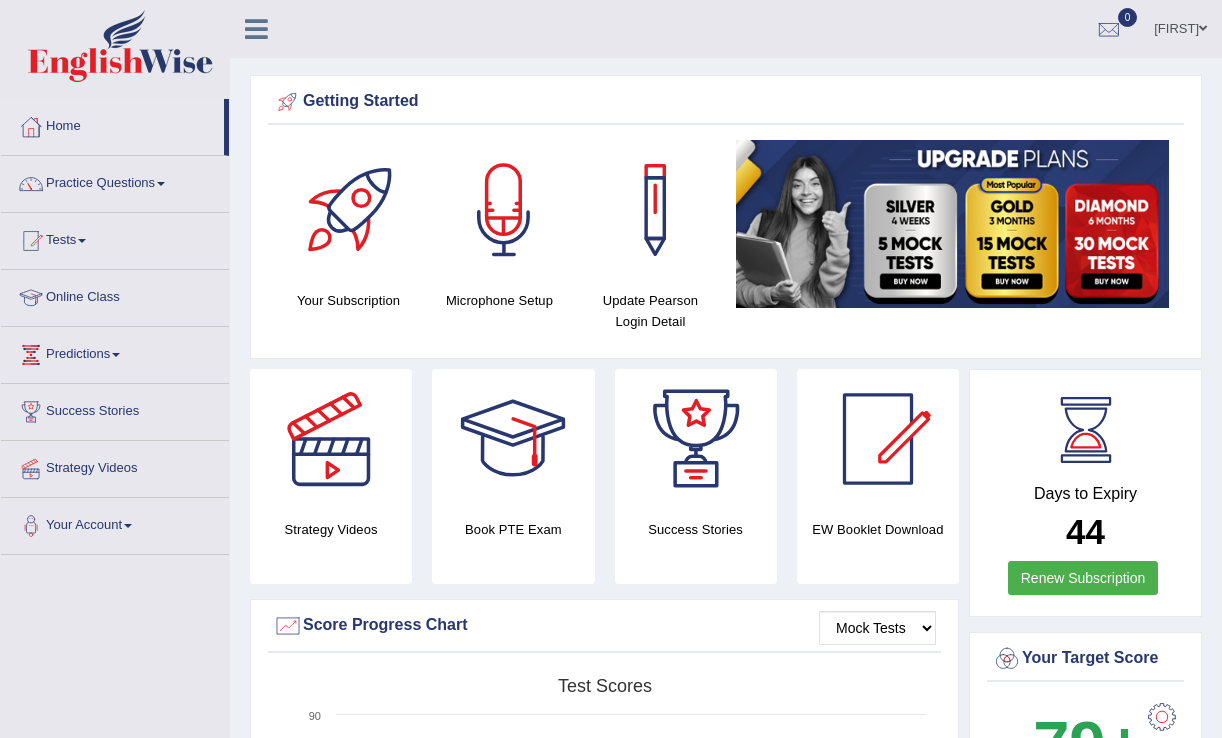 scroll, scrollTop: 0, scrollLeft: 0, axis: both 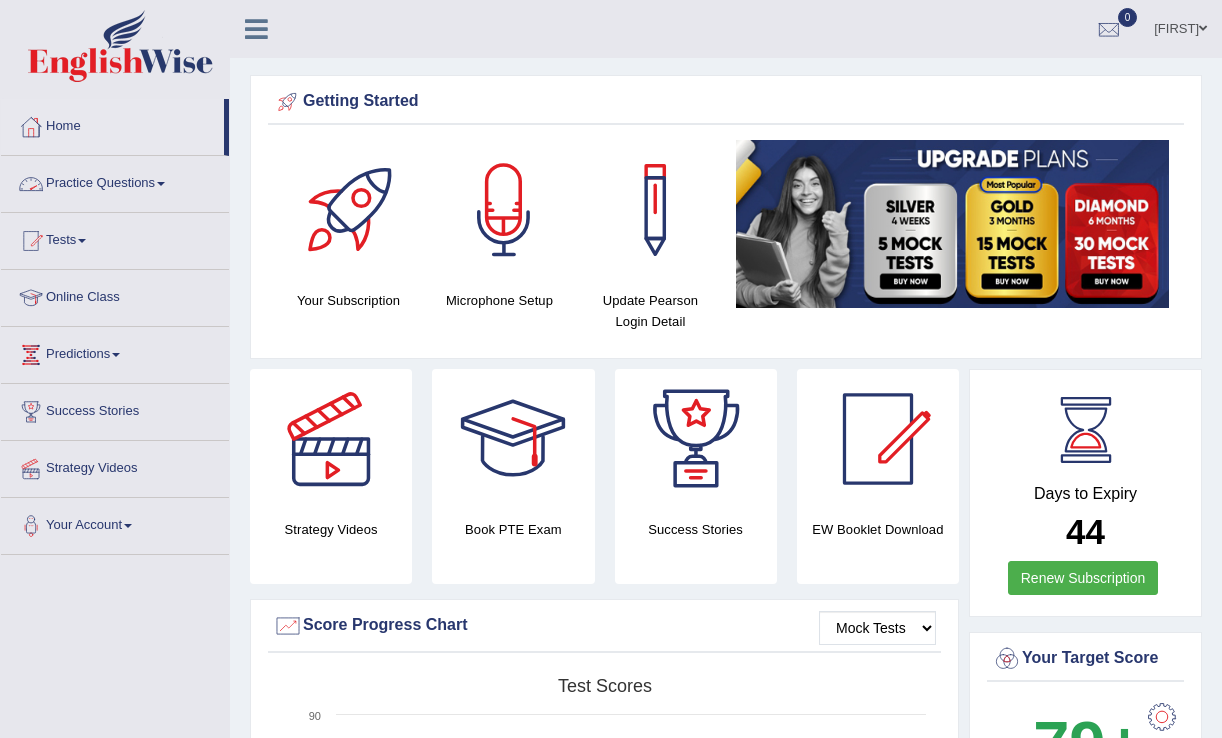 click on "Practice Questions" at bounding box center (115, 181) 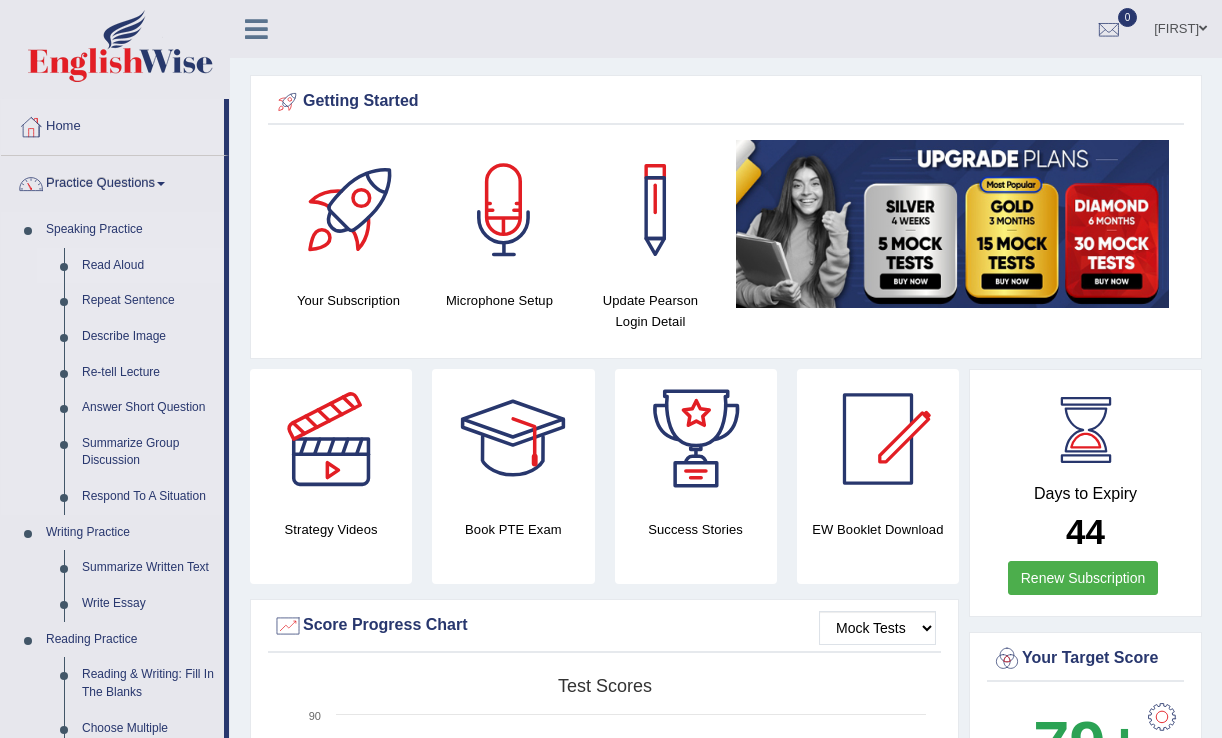 click on "Read Aloud" at bounding box center (148, 266) 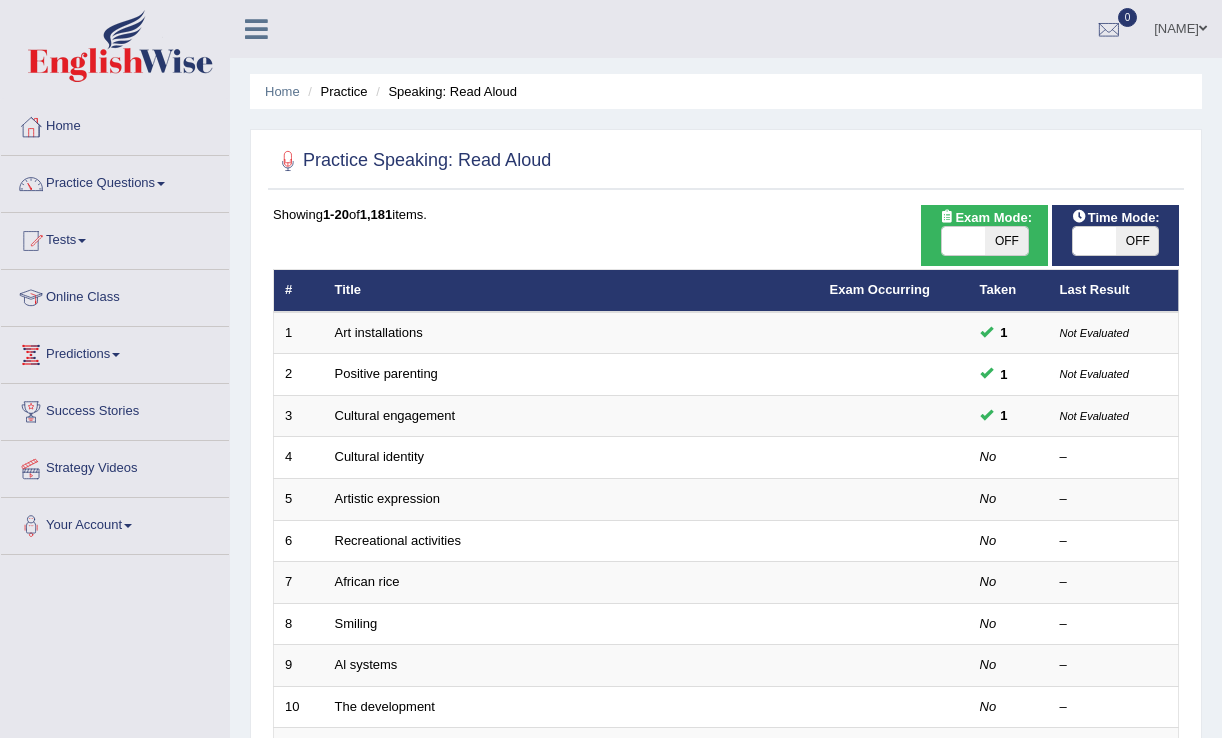 scroll, scrollTop: 0, scrollLeft: 0, axis: both 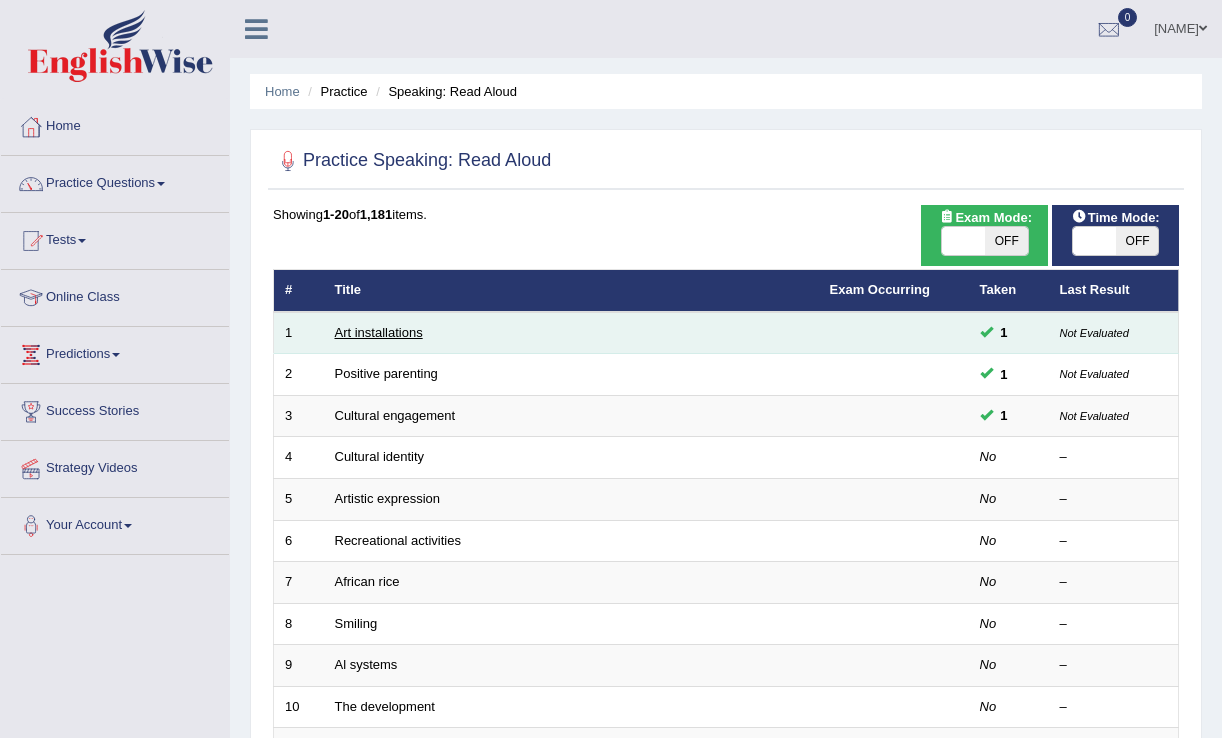 click on "Art installations" at bounding box center (379, 332) 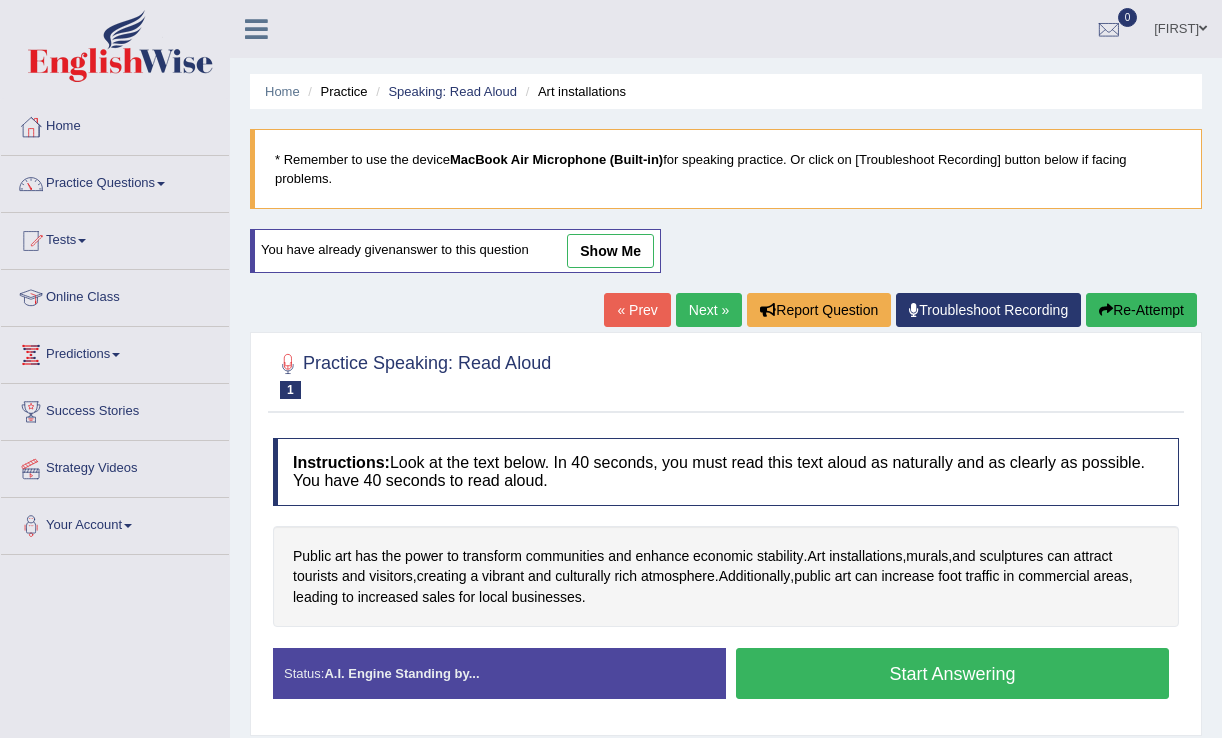 scroll, scrollTop: 0, scrollLeft: 0, axis: both 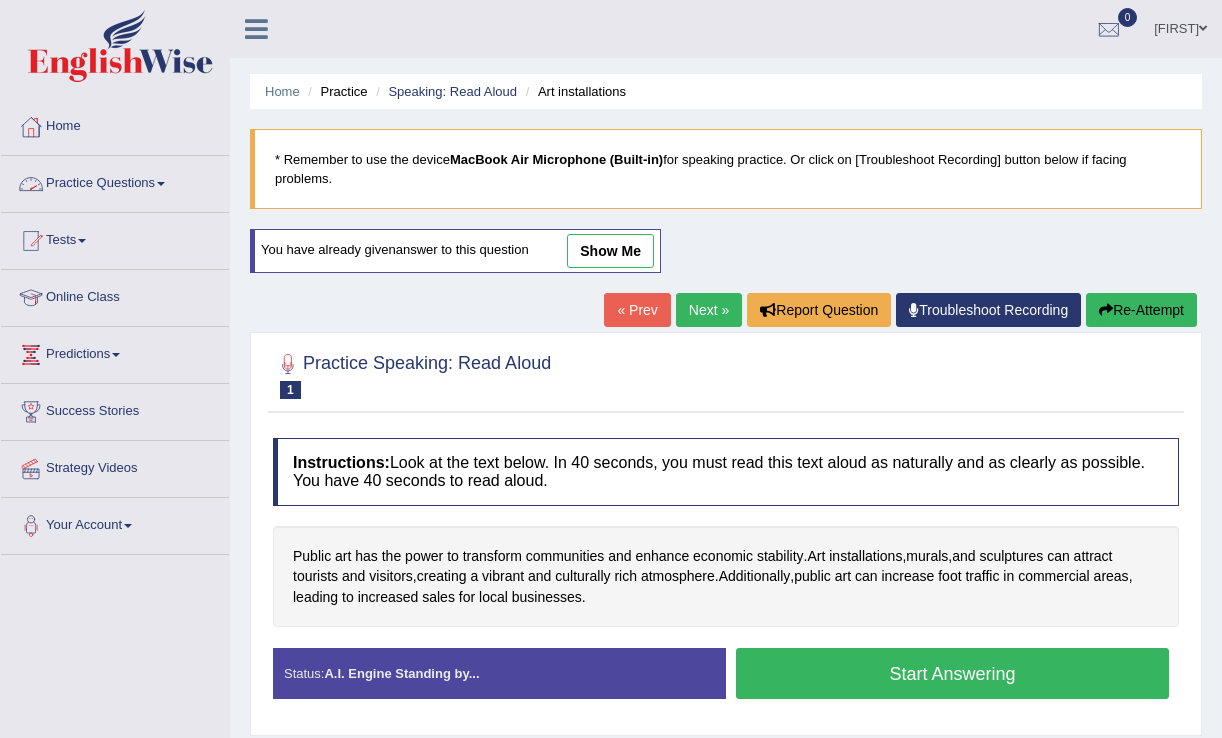 click on "Practice Questions" at bounding box center (115, 181) 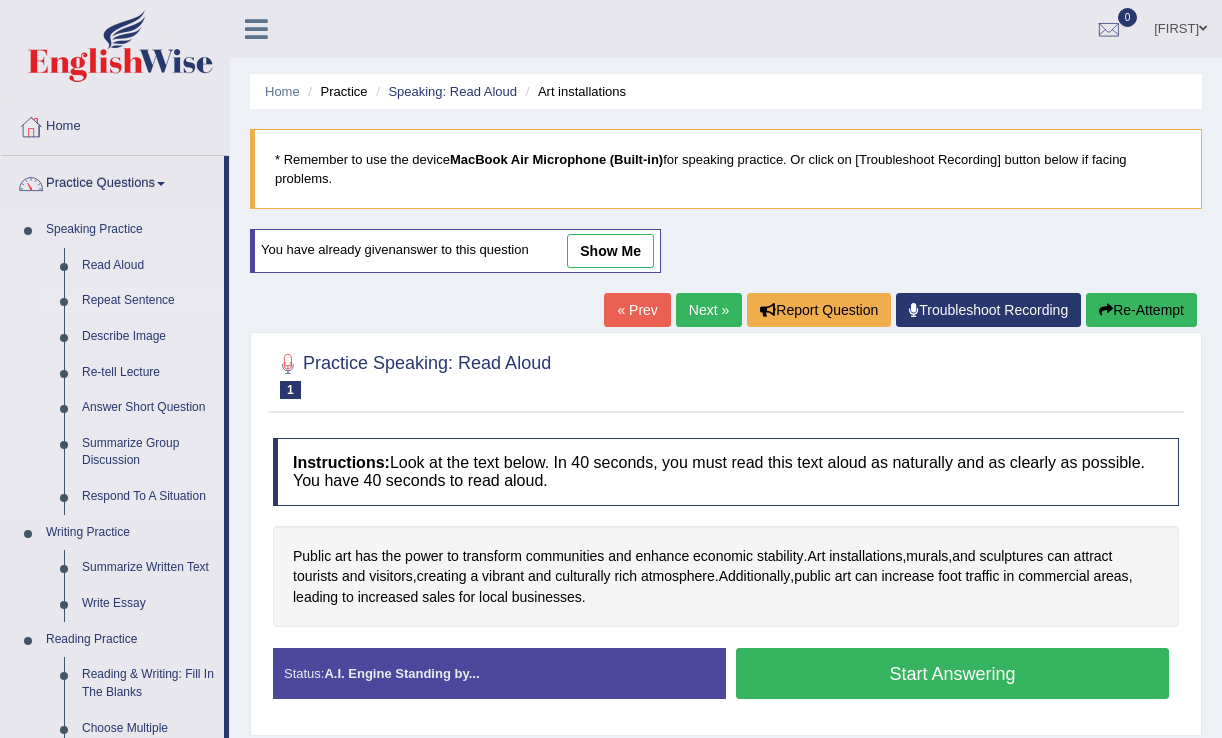 click on "Repeat Sentence" at bounding box center [148, 301] 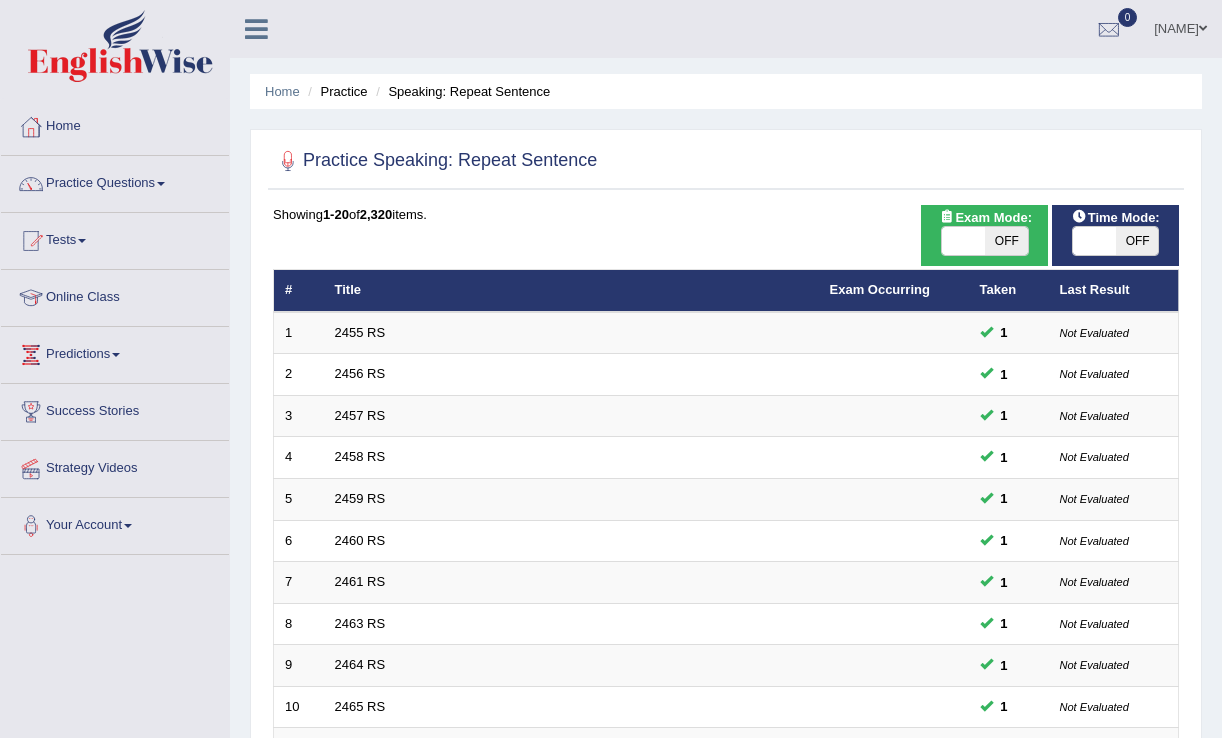scroll, scrollTop: 0, scrollLeft: 0, axis: both 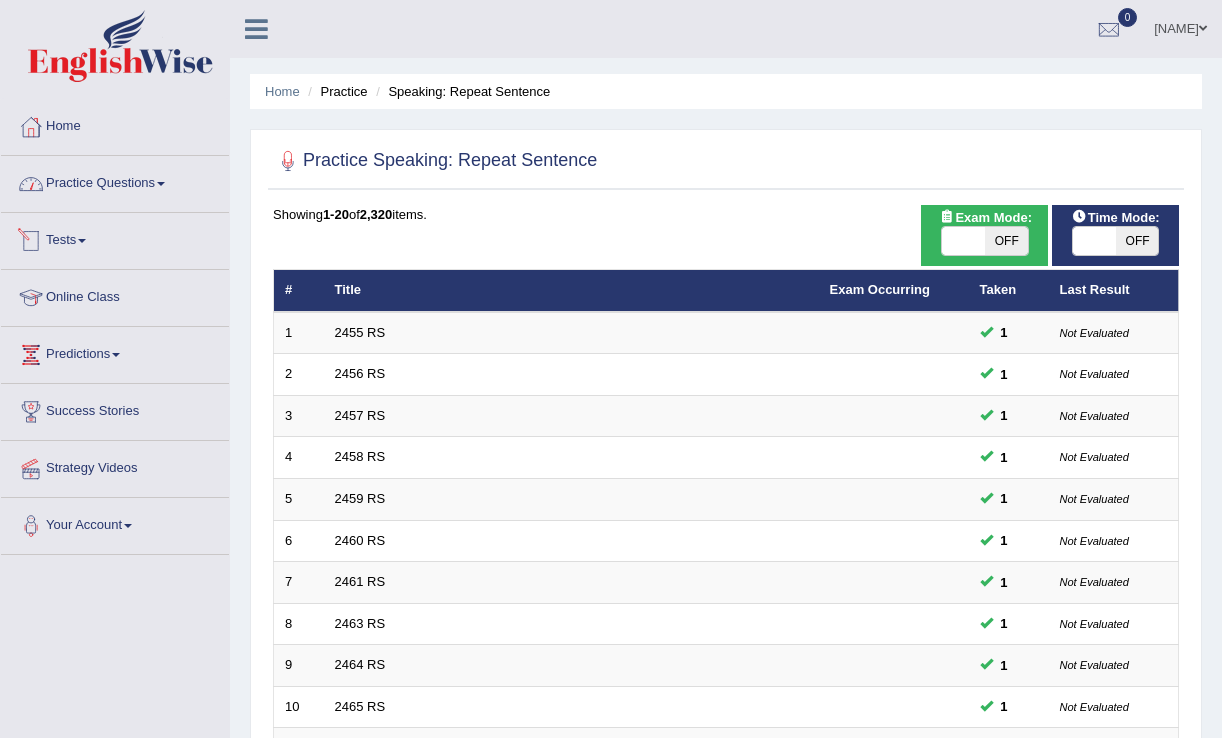click on "Practice Questions" at bounding box center [115, 181] 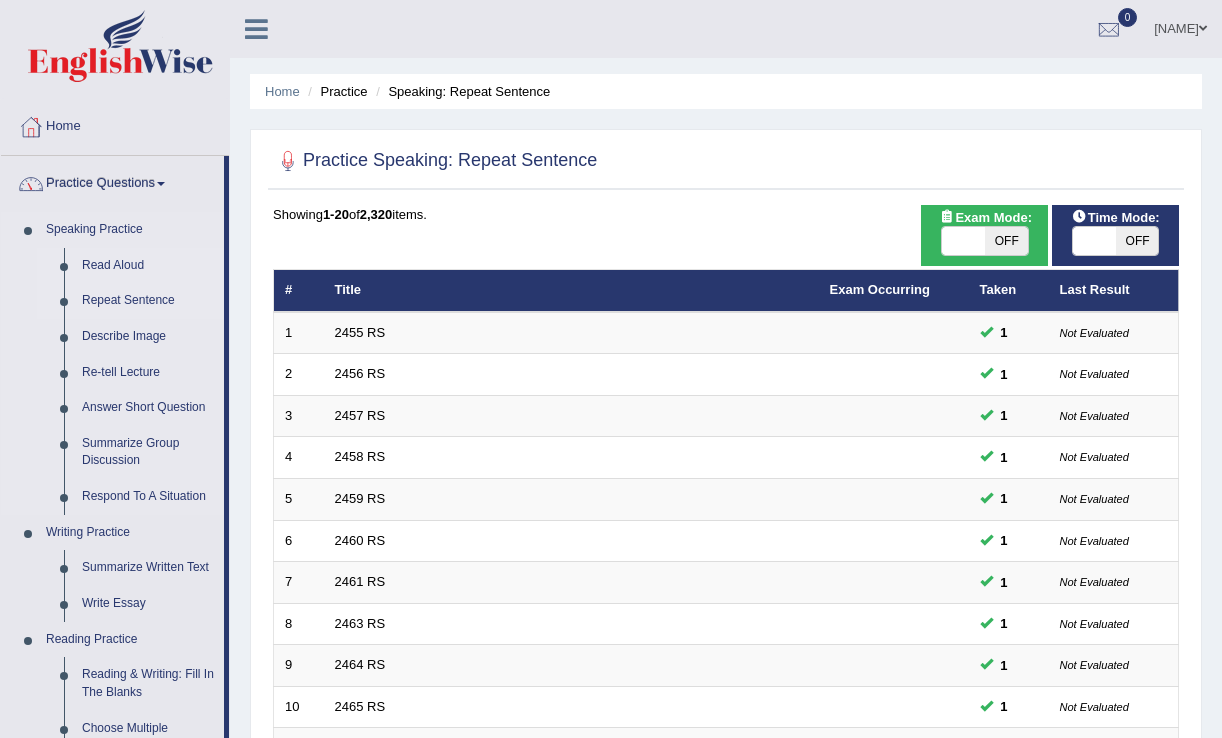click on "Read Aloud" at bounding box center (148, 266) 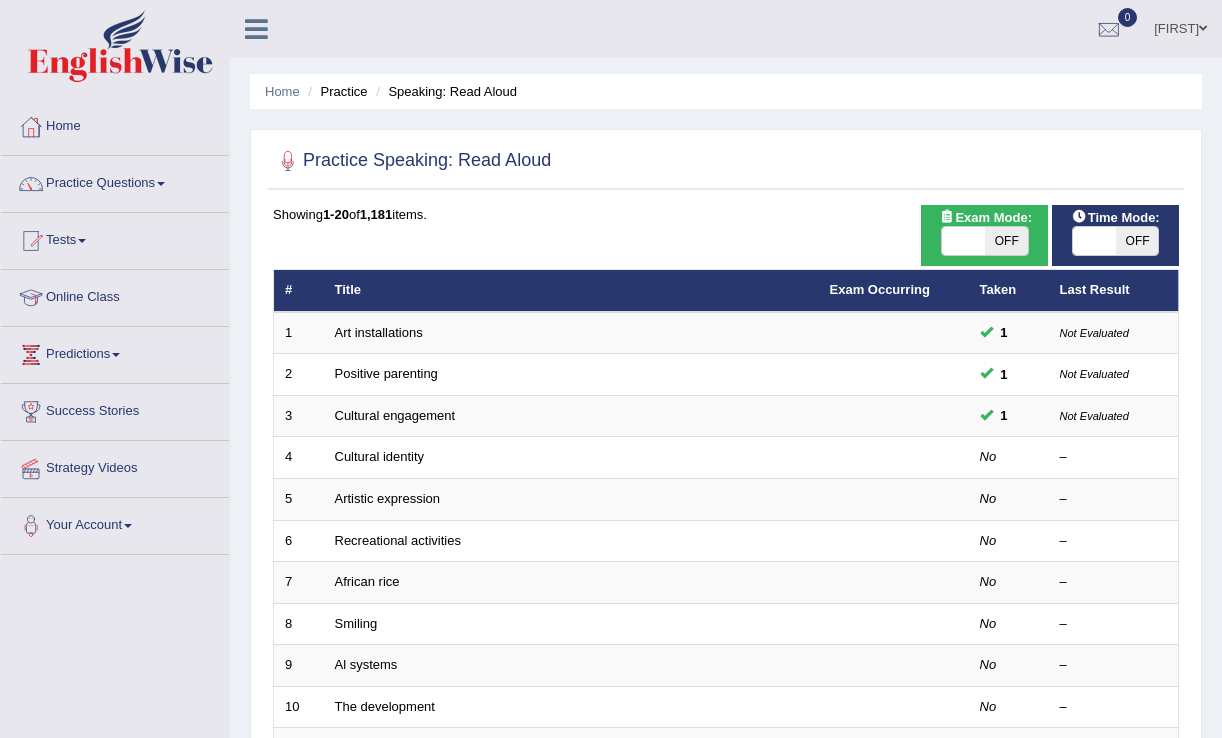 scroll, scrollTop: 0, scrollLeft: 0, axis: both 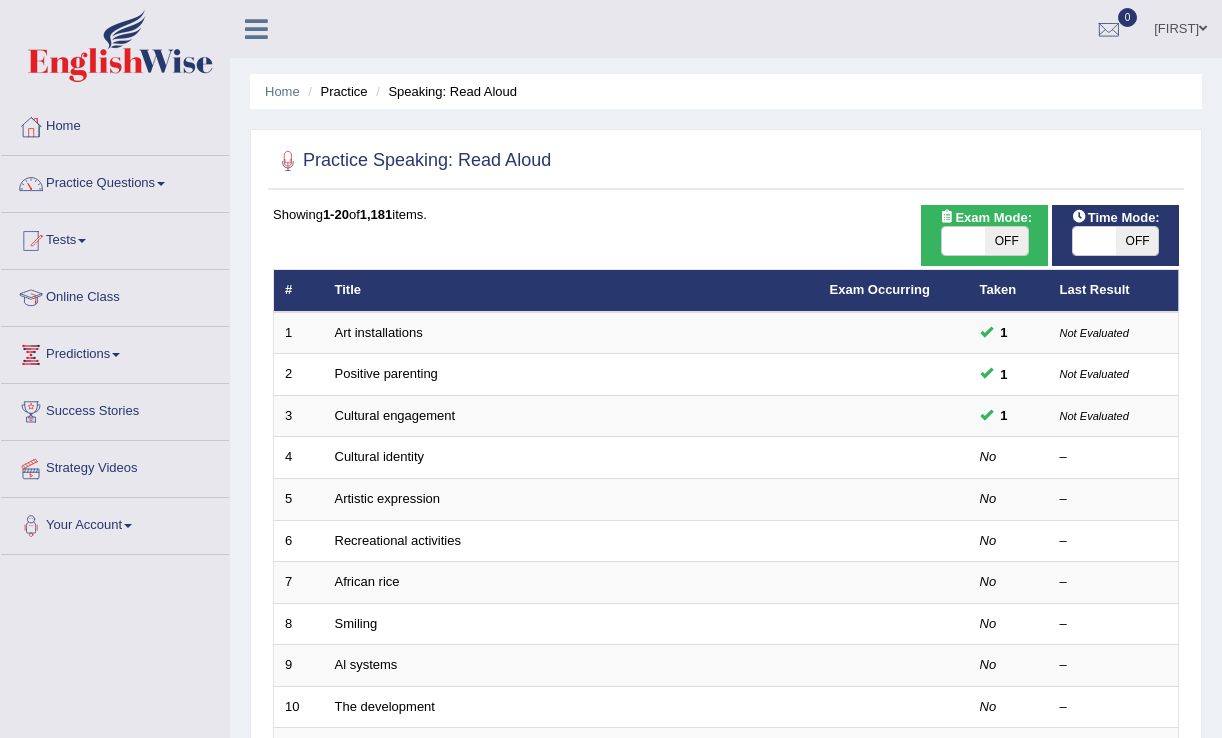 click on "OFF" at bounding box center (1006, 241) 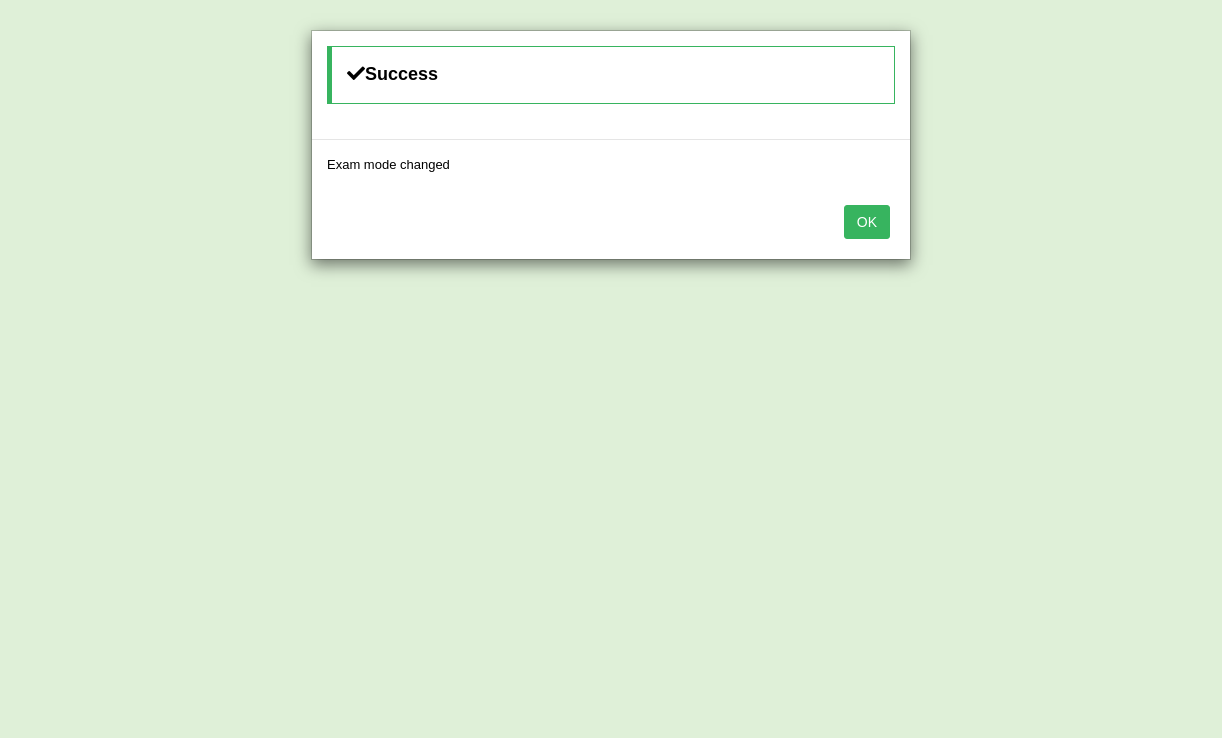 click on "OK" at bounding box center [867, 222] 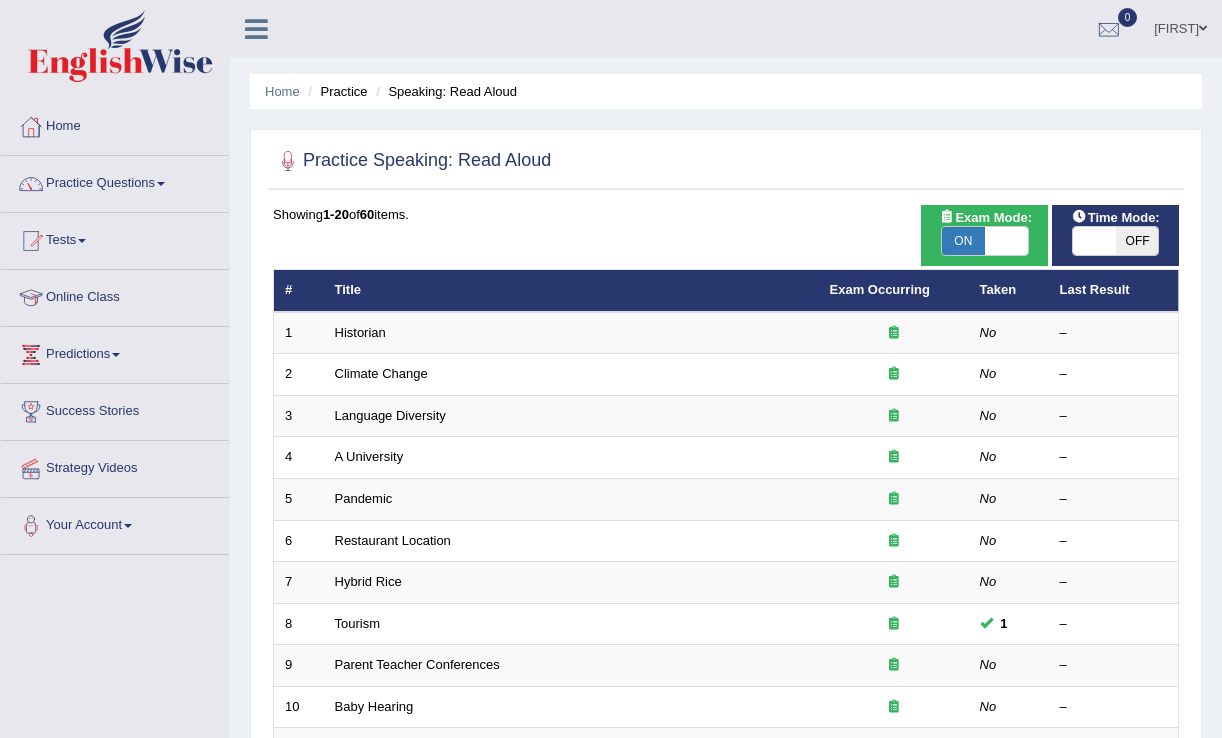 scroll, scrollTop: 0, scrollLeft: 0, axis: both 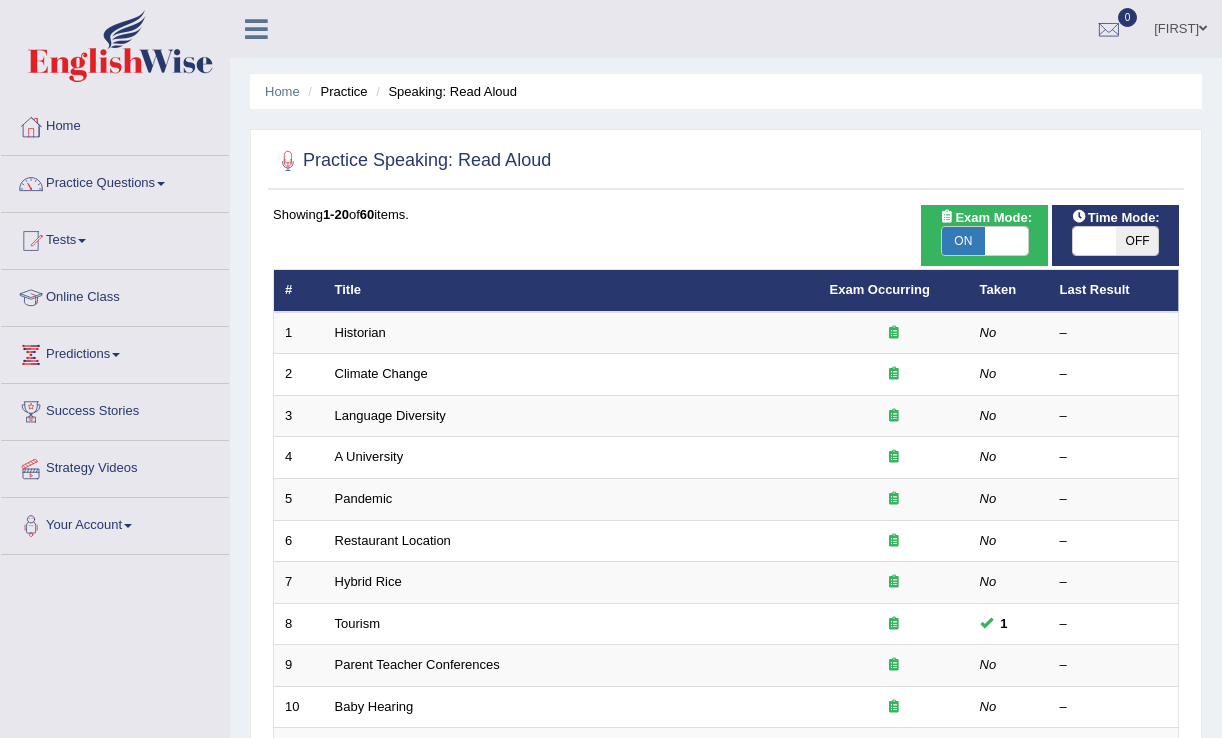 click on "OFF" at bounding box center (1137, 241) 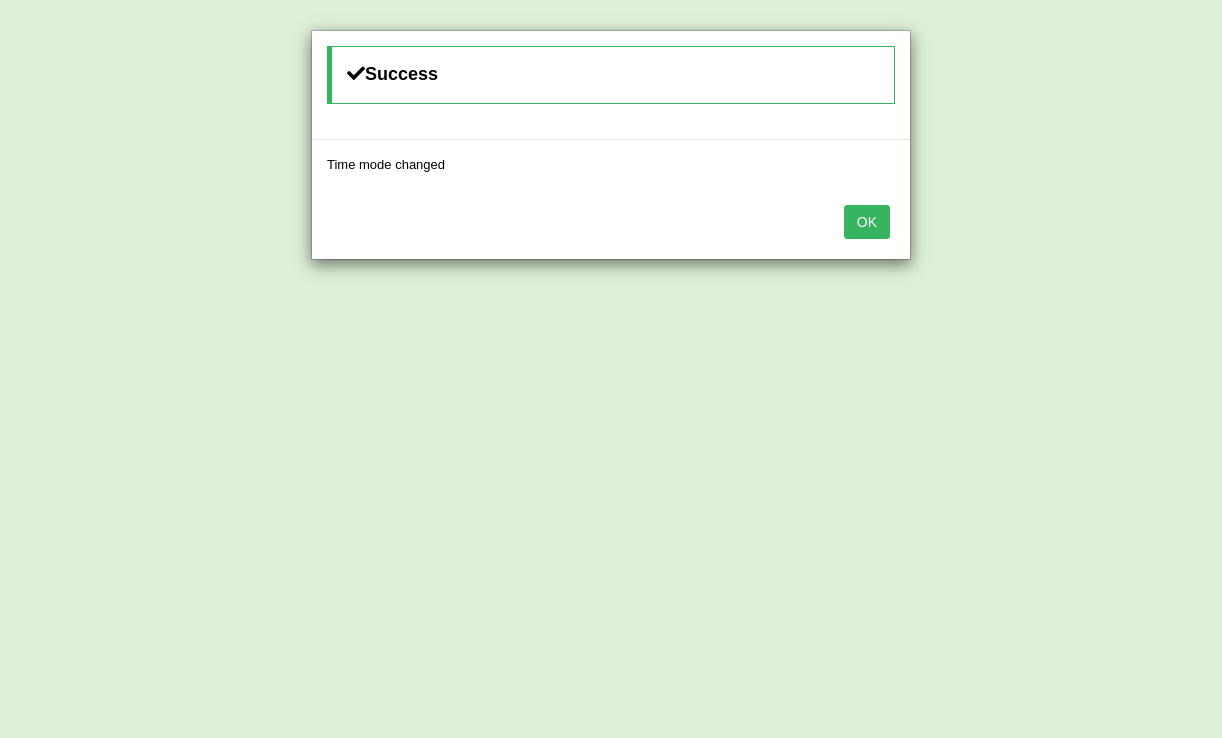 click on "OK" at bounding box center [867, 222] 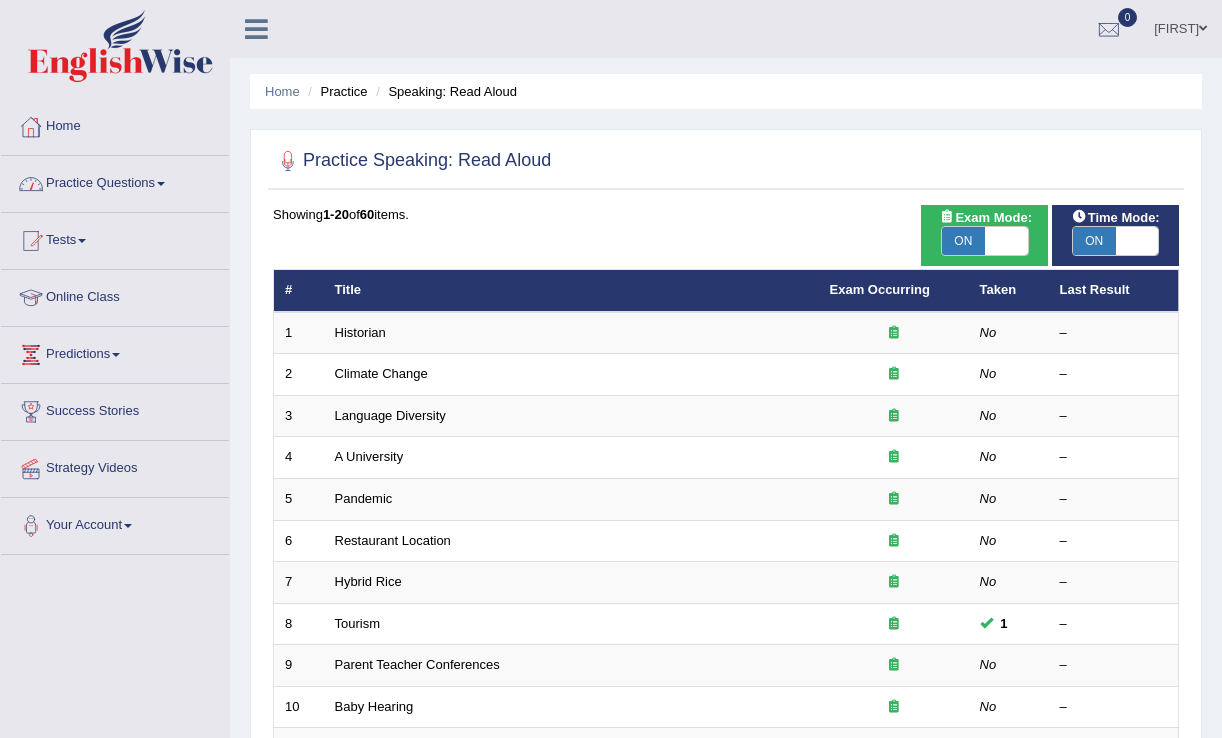 click on "Practice Questions" at bounding box center (115, 181) 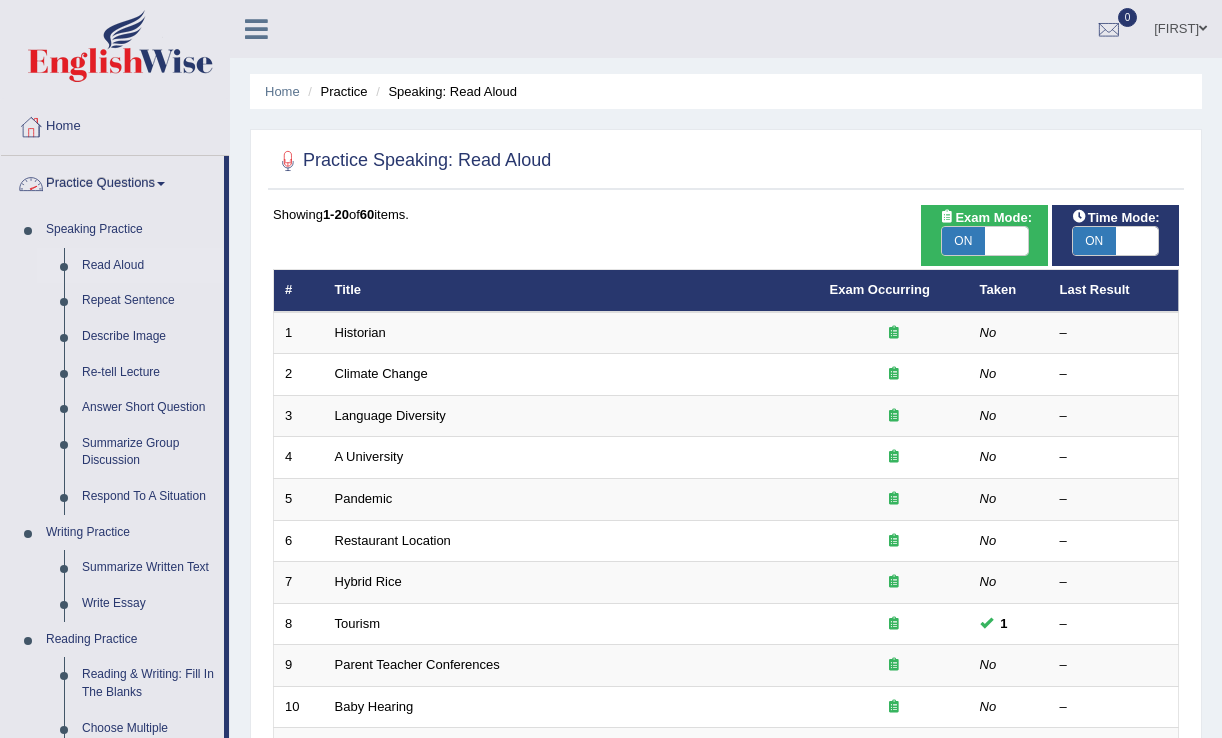 click on "Practice Questions" at bounding box center (112, 181) 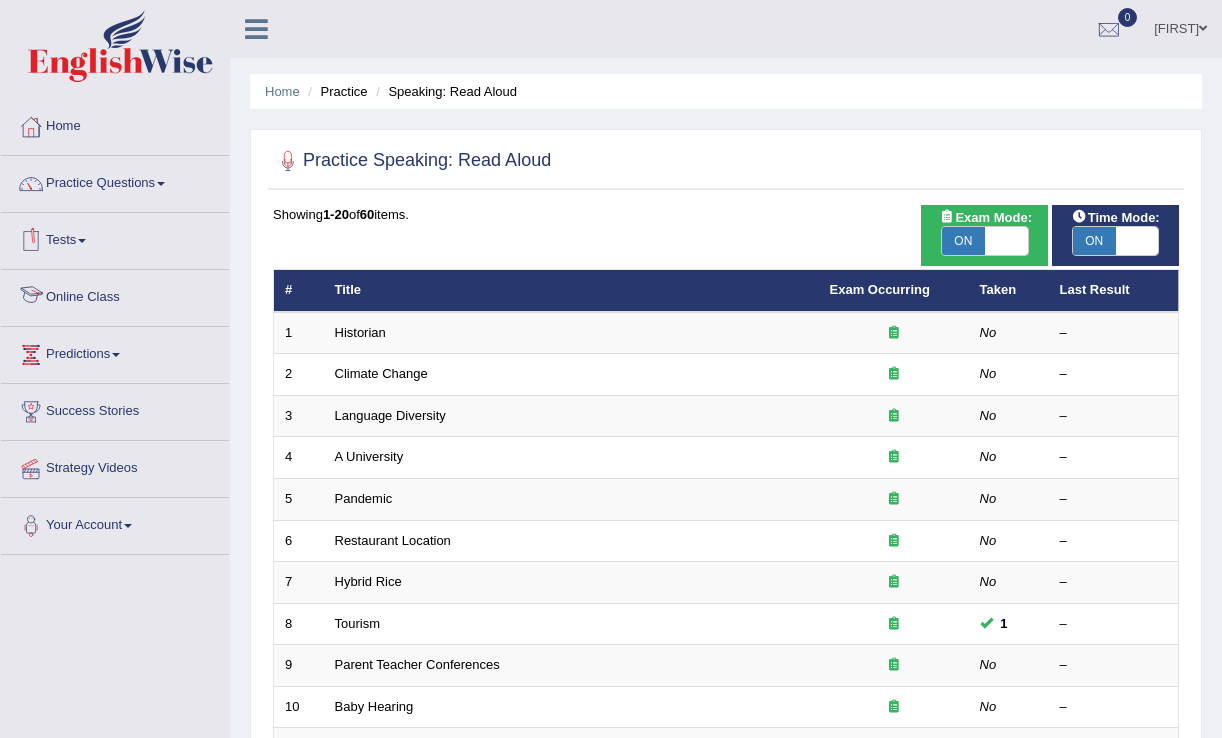 click on "Online Class" at bounding box center [115, 295] 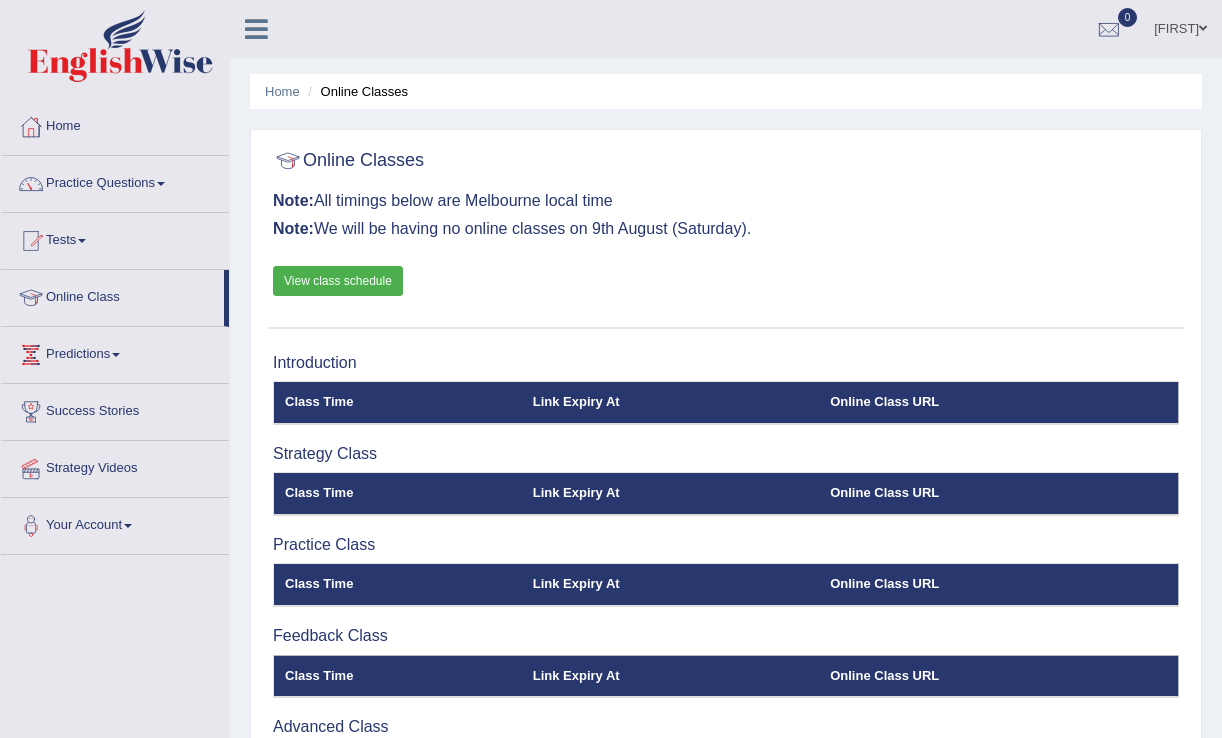 scroll, scrollTop: 0, scrollLeft: 0, axis: both 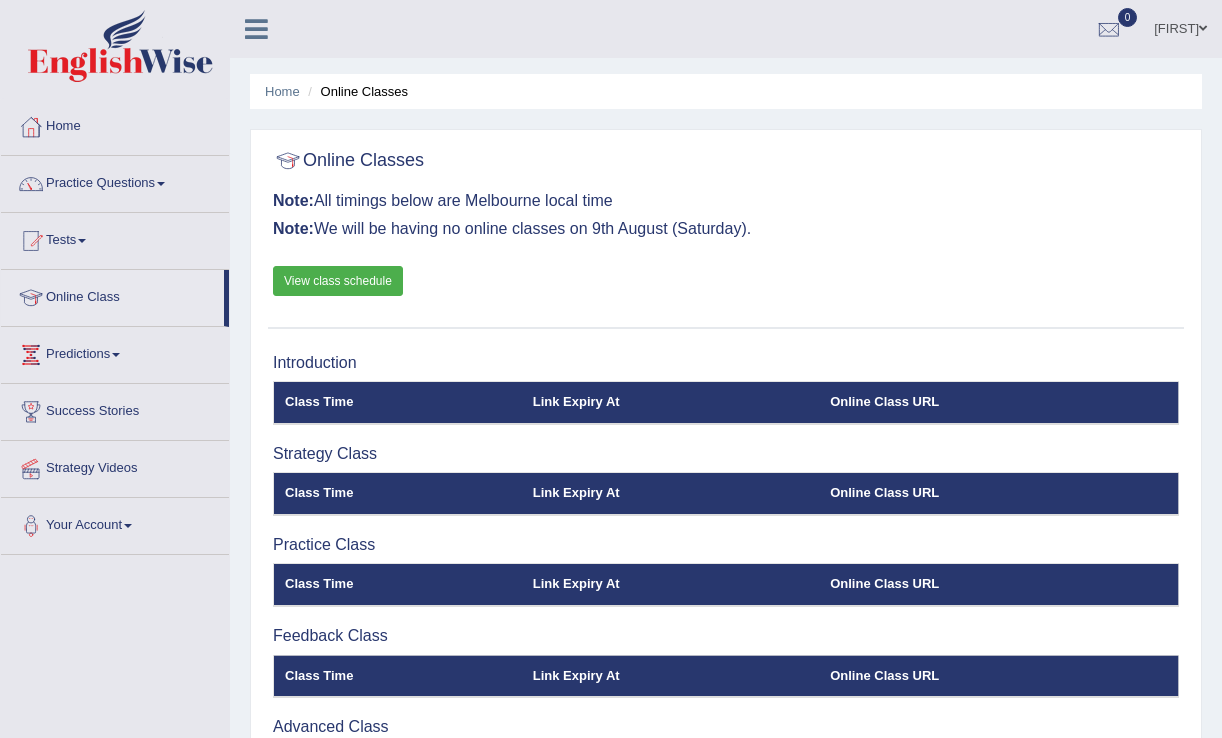 click on "View class schedule" at bounding box center [338, 281] 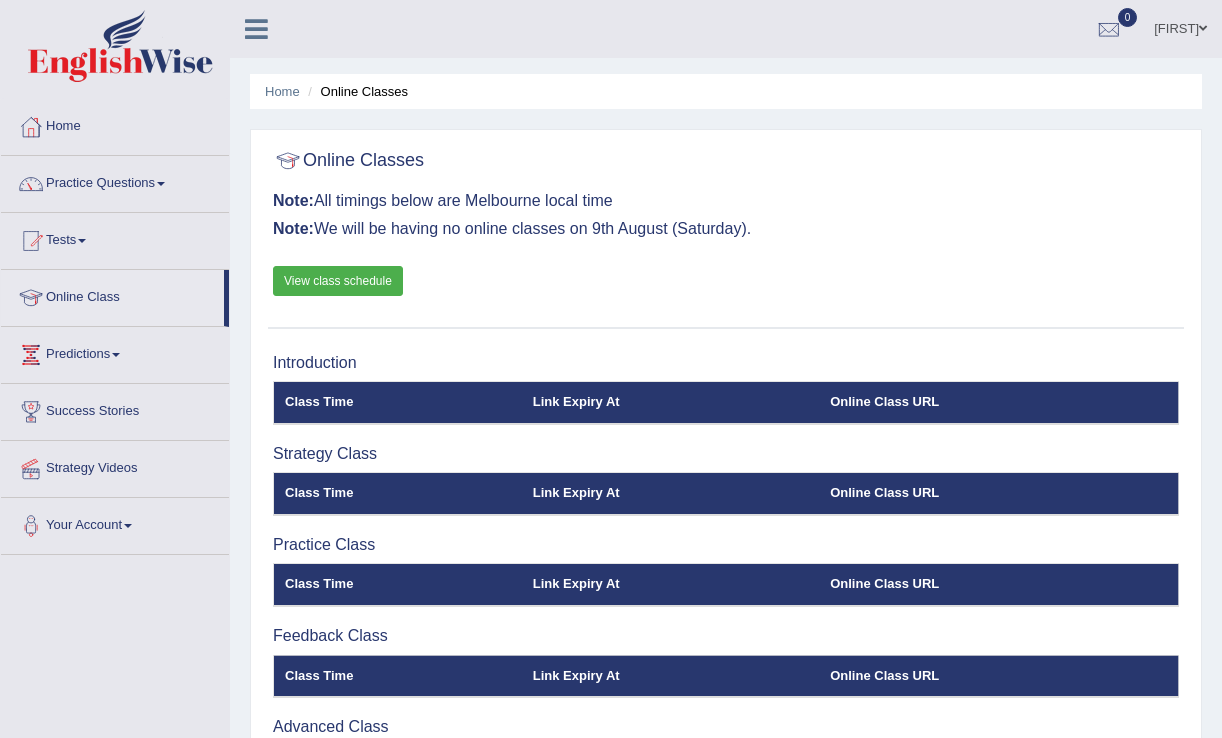 scroll, scrollTop: 0, scrollLeft: 0, axis: both 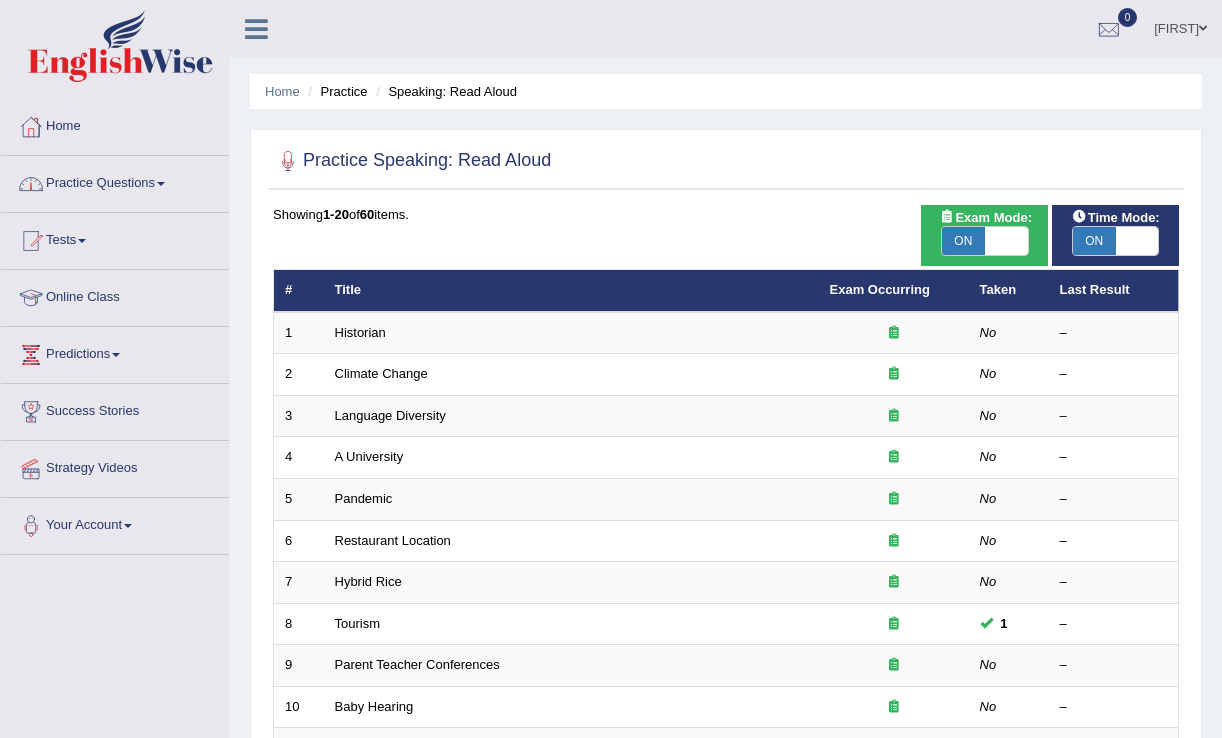 click on "Practice Questions" at bounding box center (115, 181) 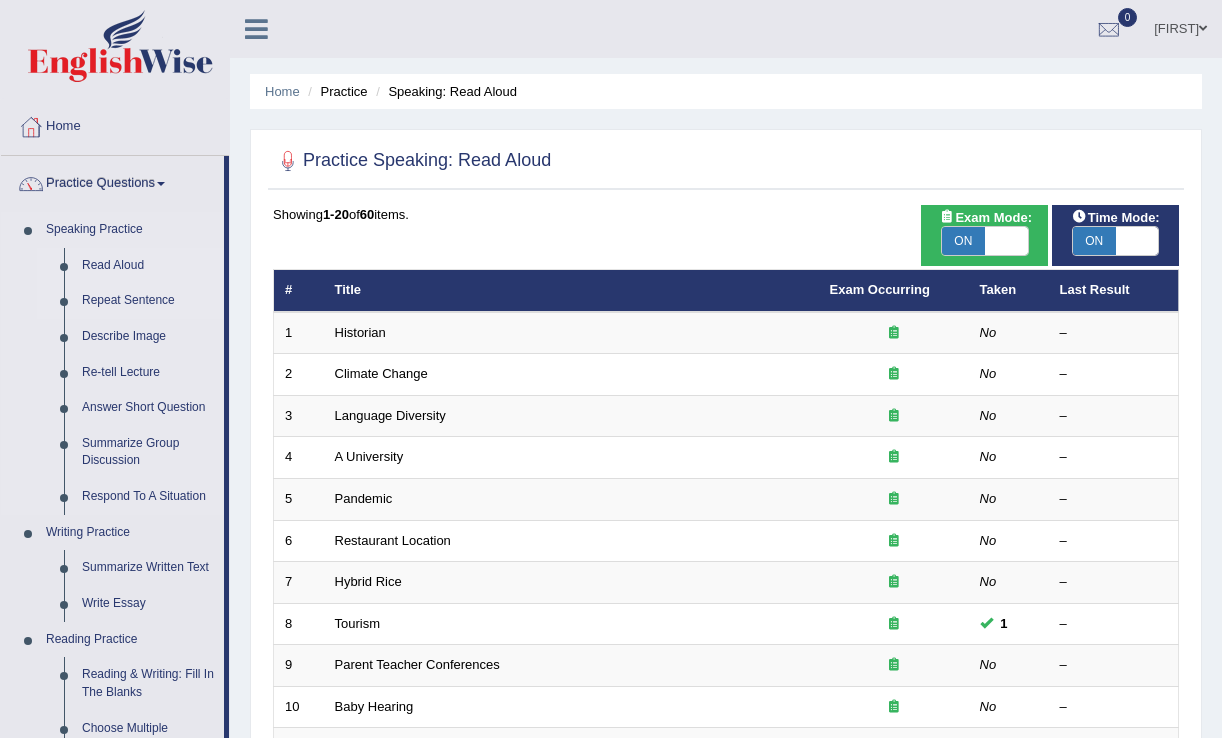 click on "Repeat Sentence" at bounding box center (148, 301) 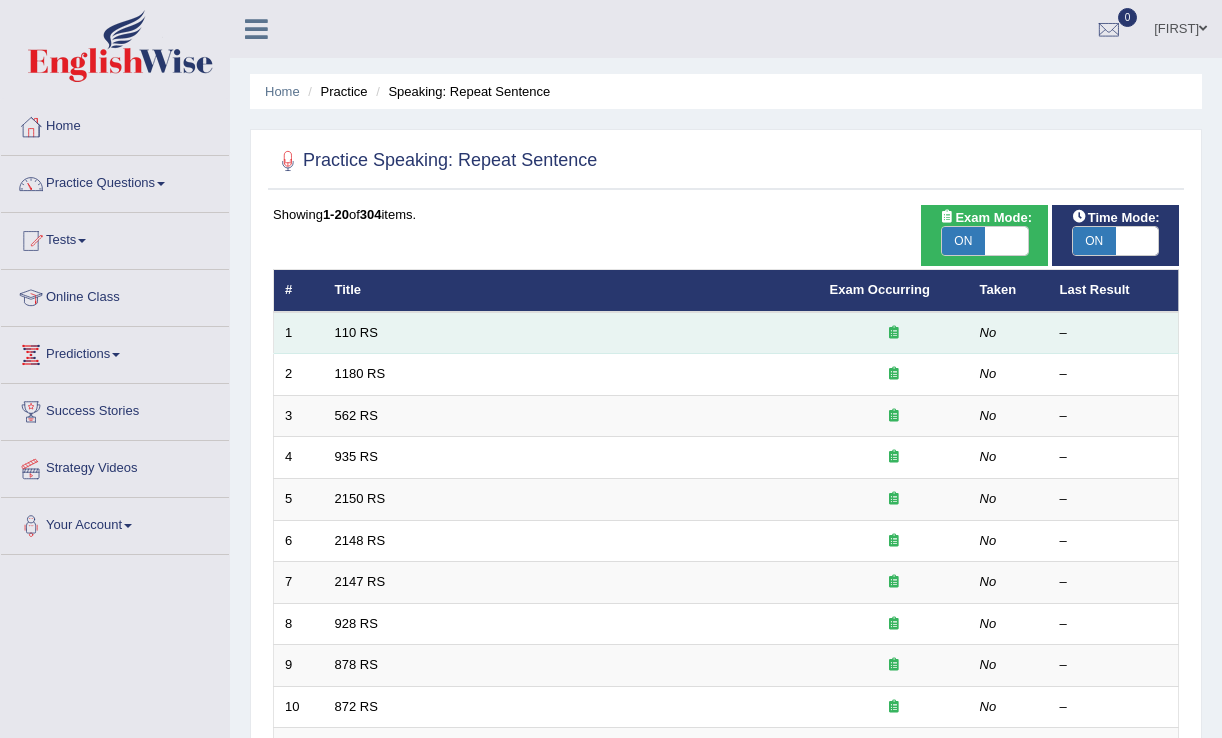 scroll, scrollTop: 0, scrollLeft: 0, axis: both 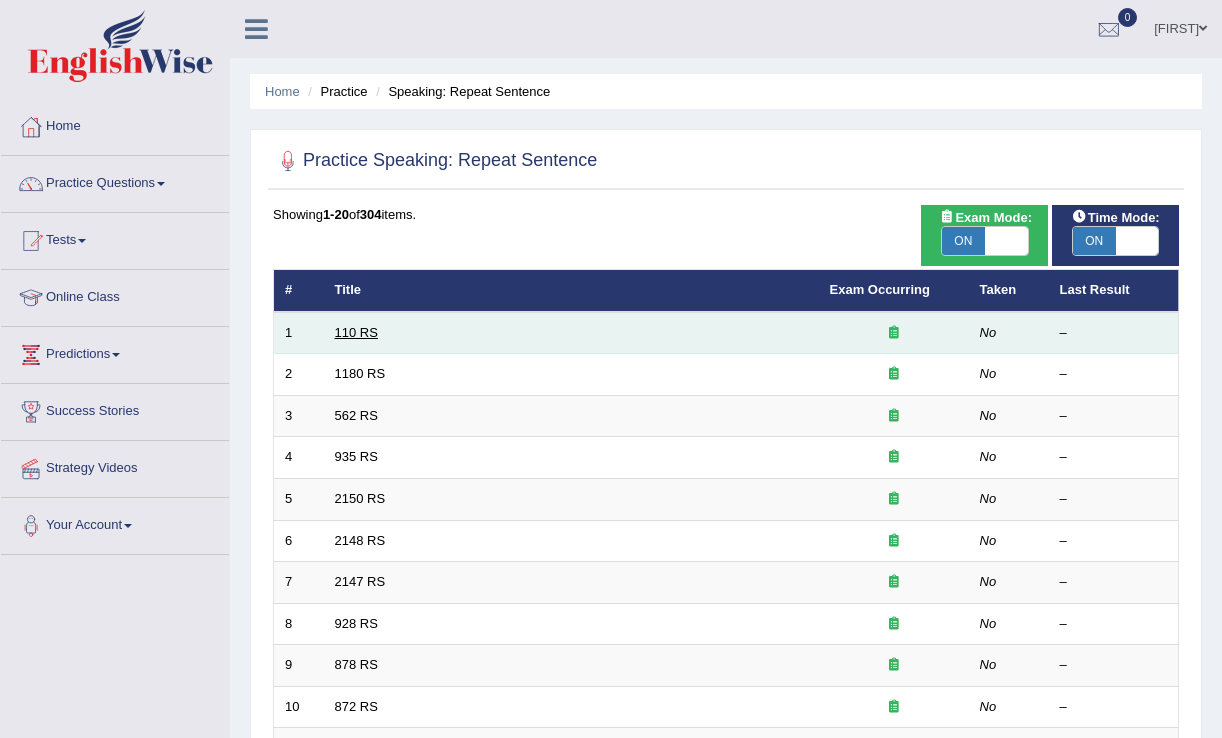 click on "110 RS" at bounding box center [356, 332] 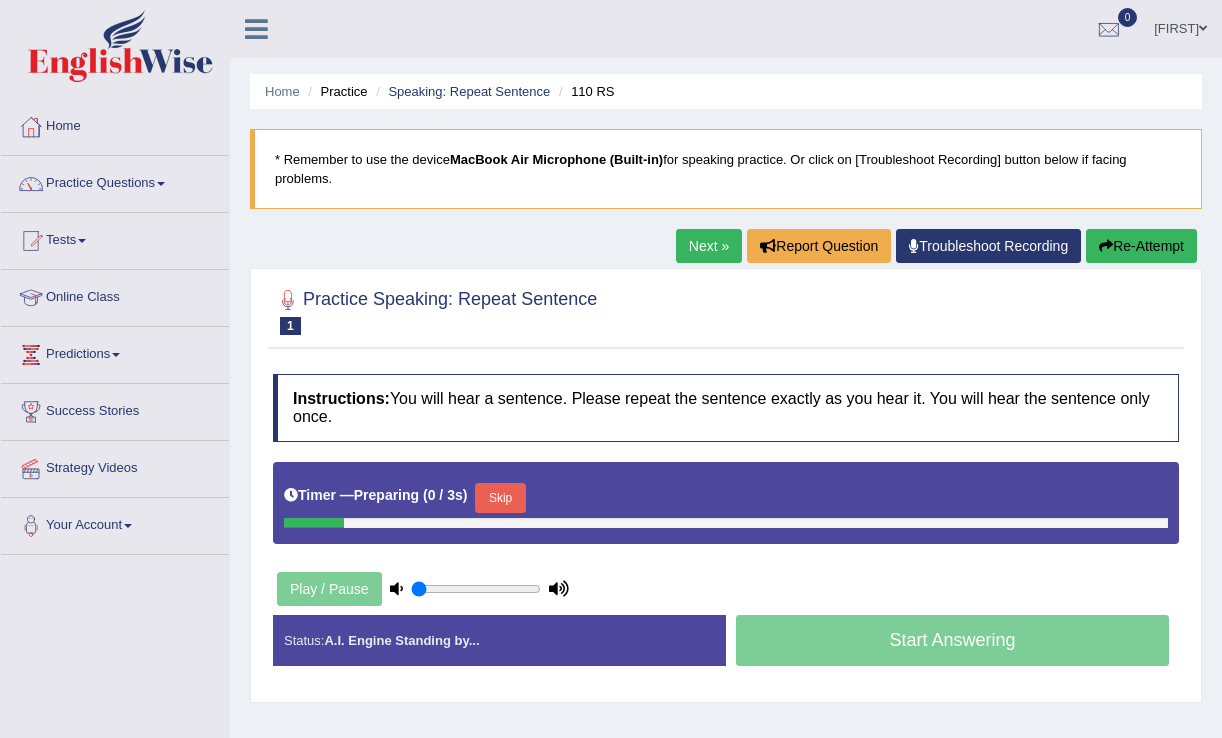 scroll, scrollTop: 0, scrollLeft: 0, axis: both 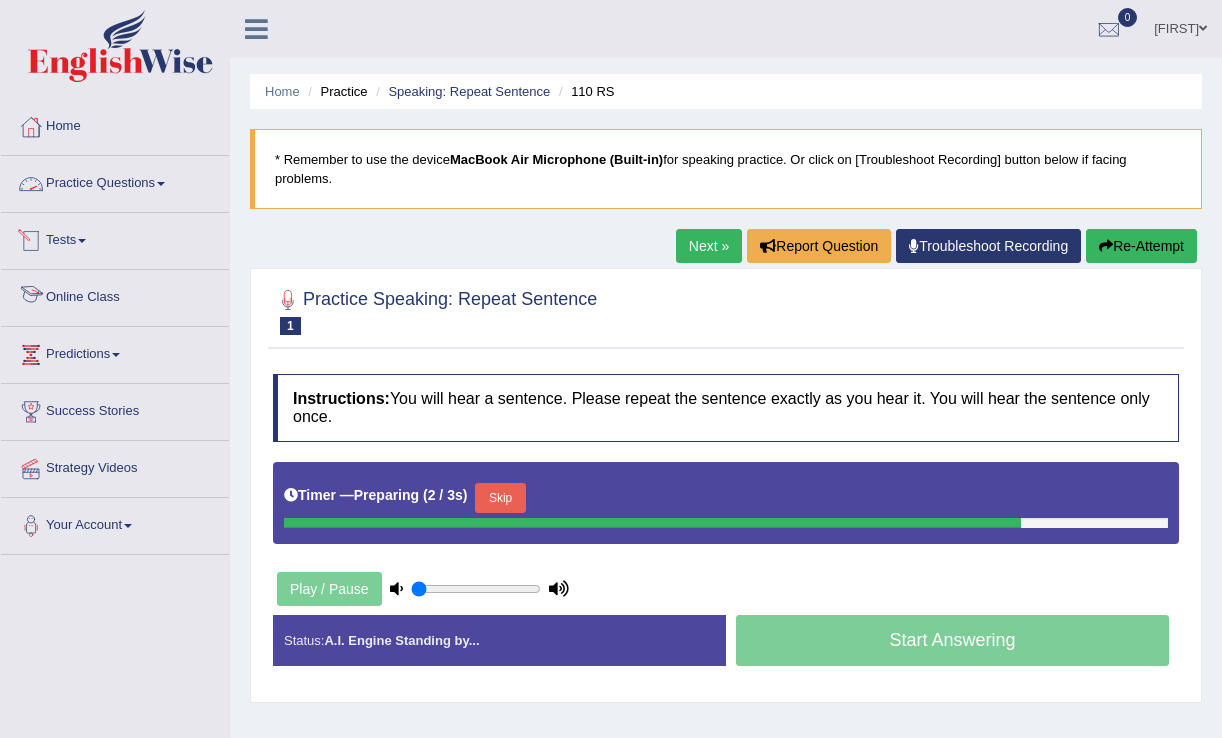 click on "Practice Questions" at bounding box center (115, 181) 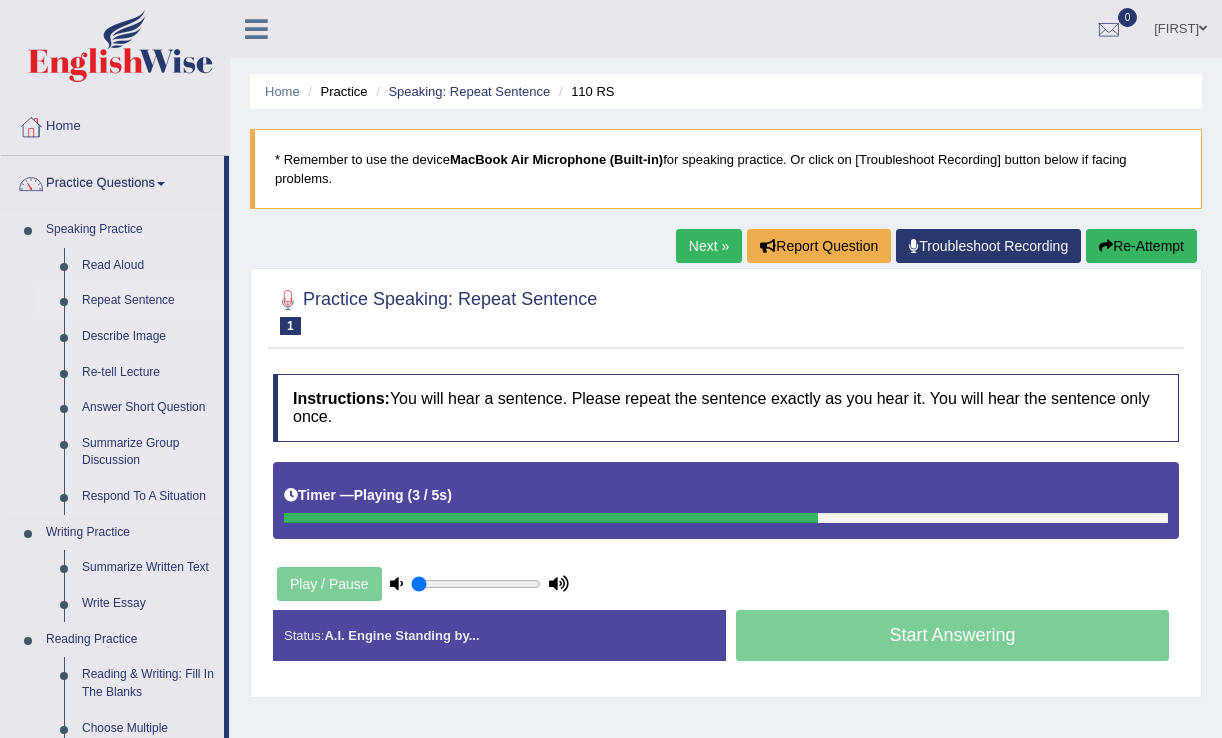 click on "Repeat Sentence" at bounding box center [148, 301] 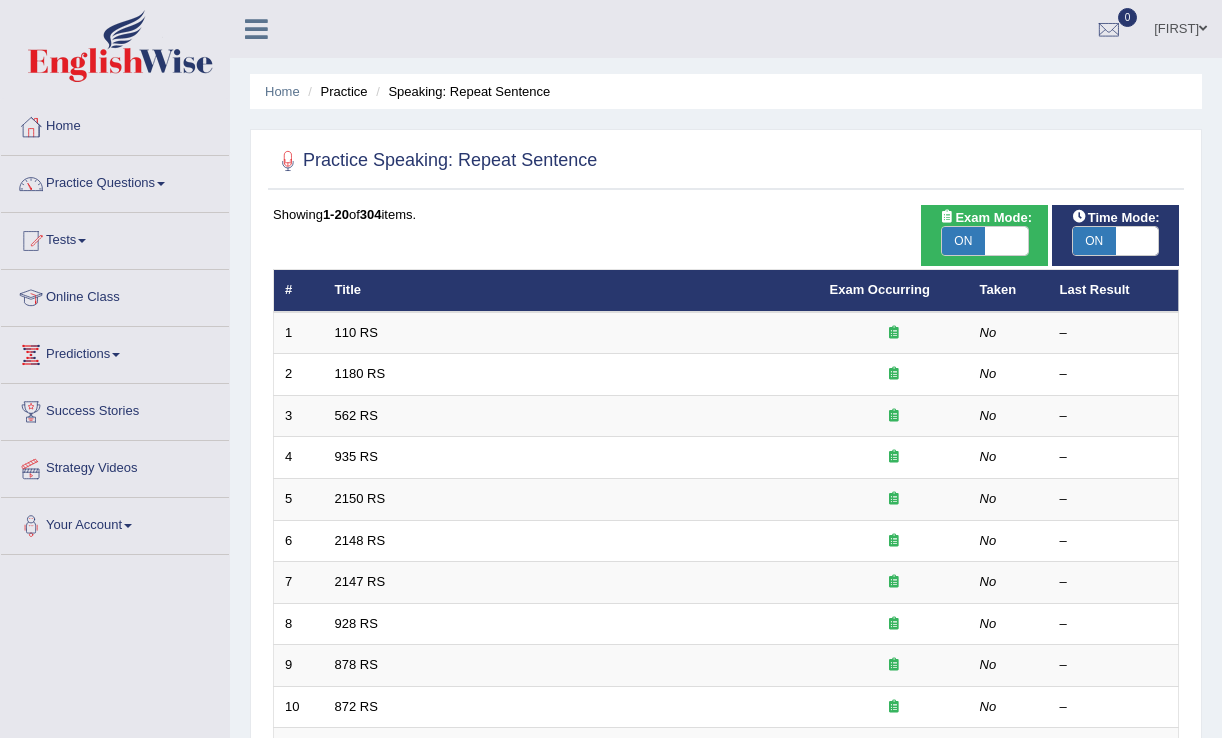 scroll, scrollTop: 0, scrollLeft: 0, axis: both 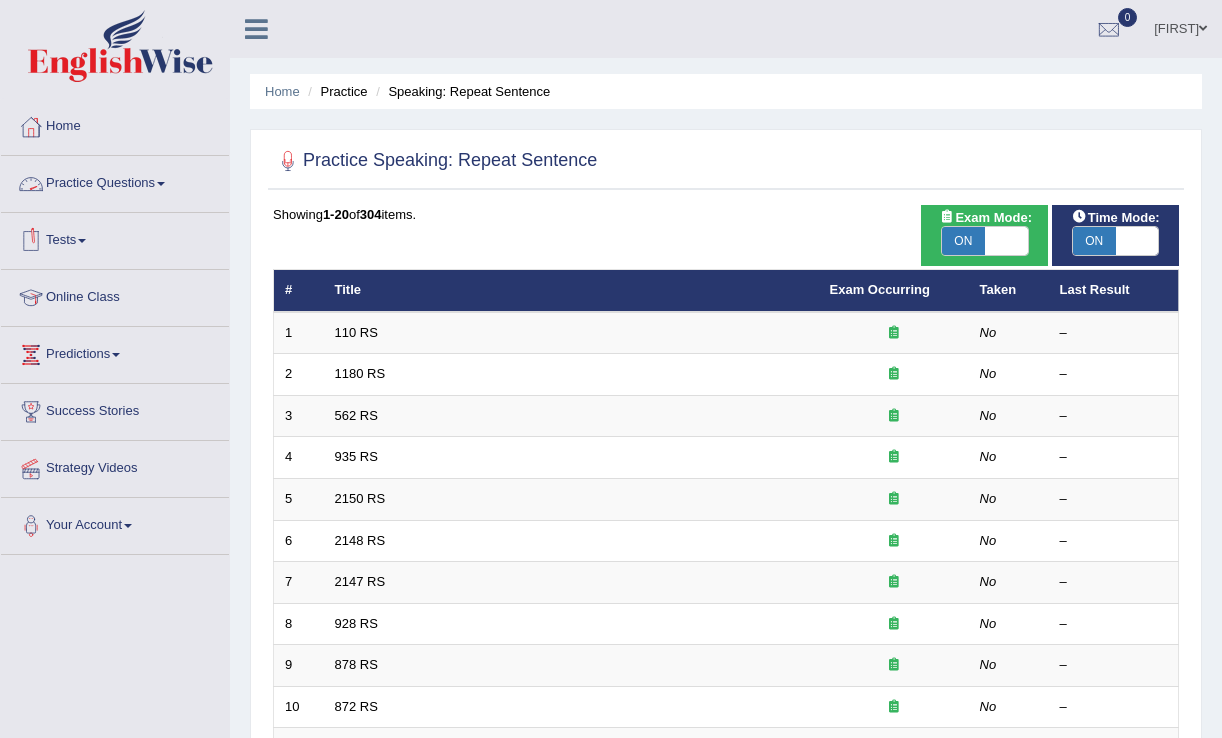 click on "Practice Questions" at bounding box center [115, 181] 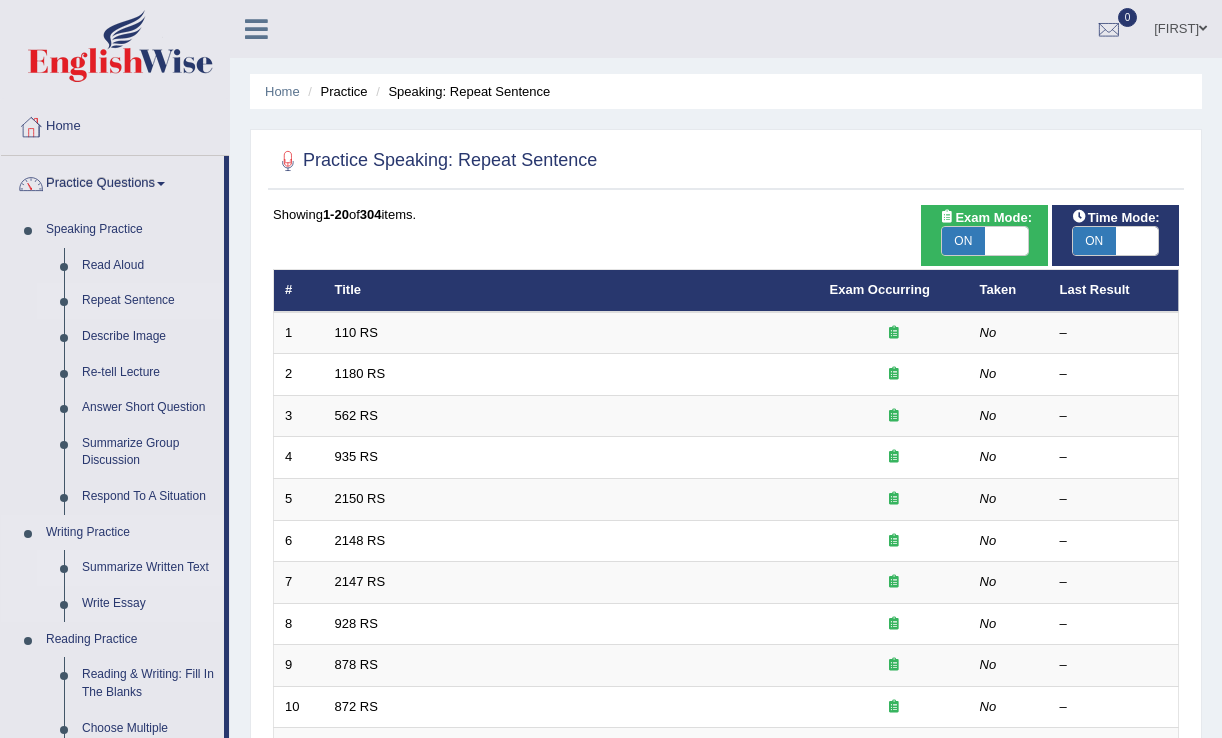 click on "Summarize Written Text" at bounding box center [148, 568] 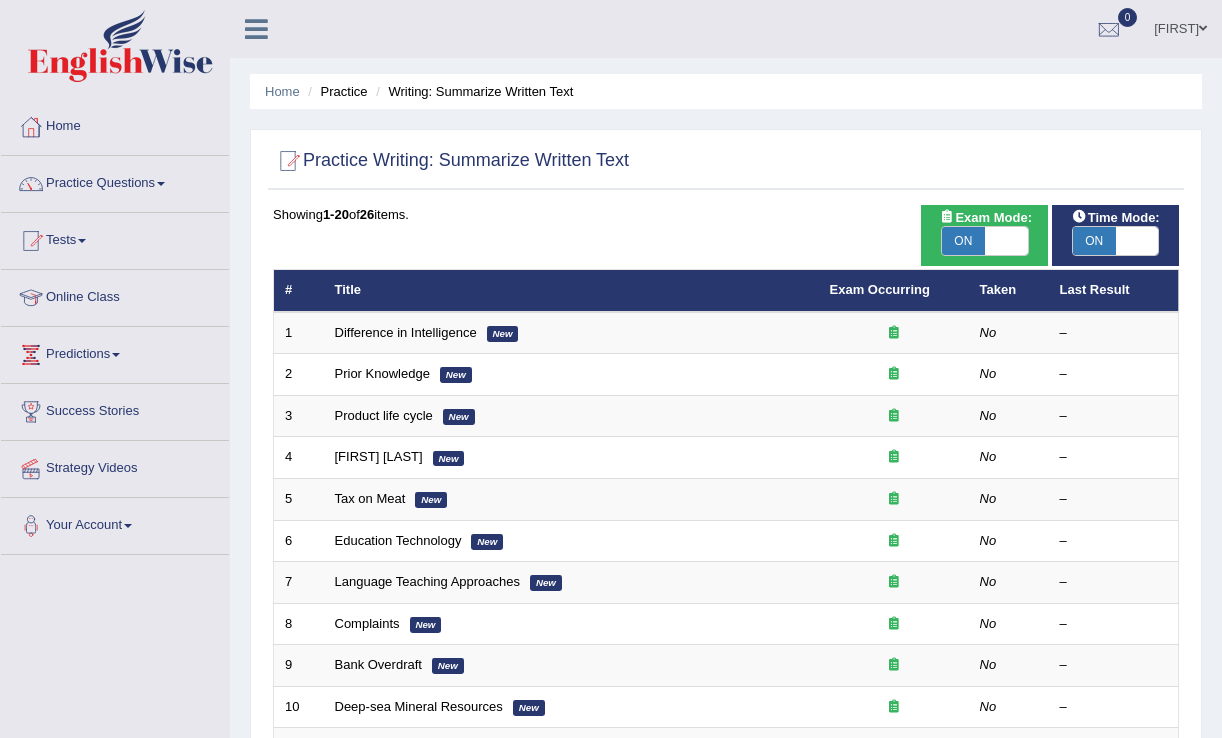 scroll, scrollTop: 0, scrollLeft: 0, axis: both 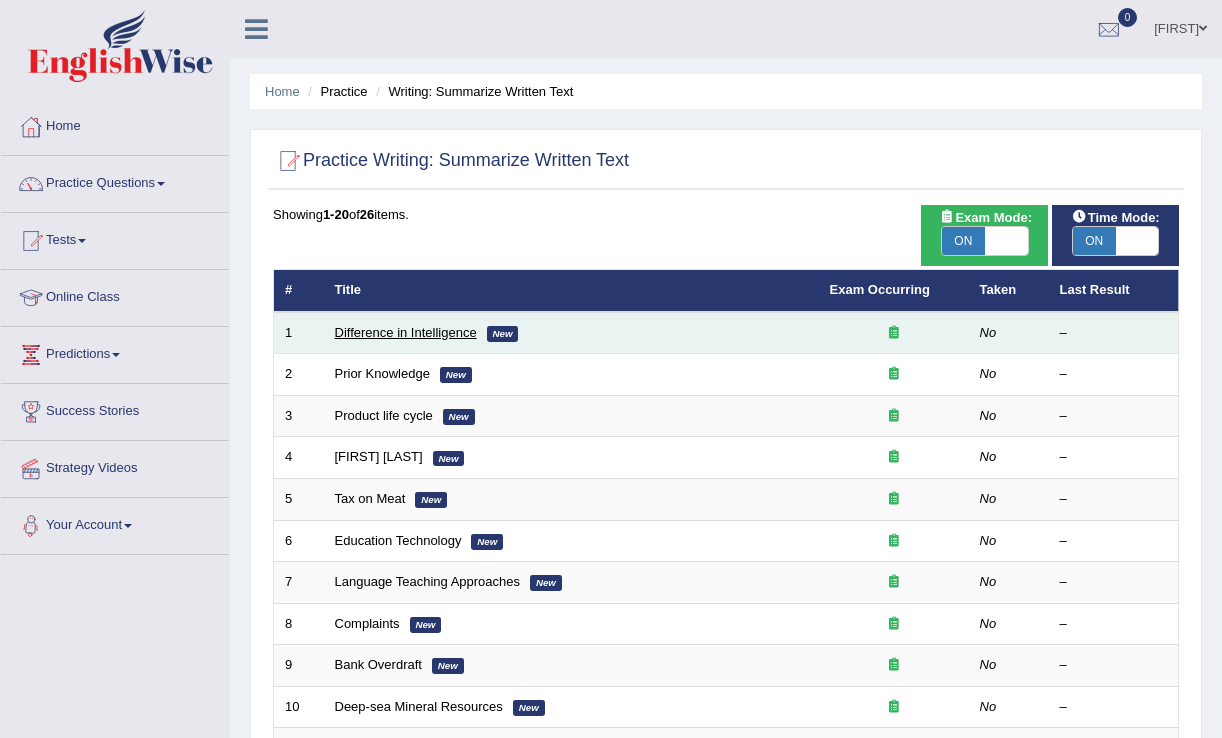 click on "Difference in Intelligence" at bounding box center [406, 332] 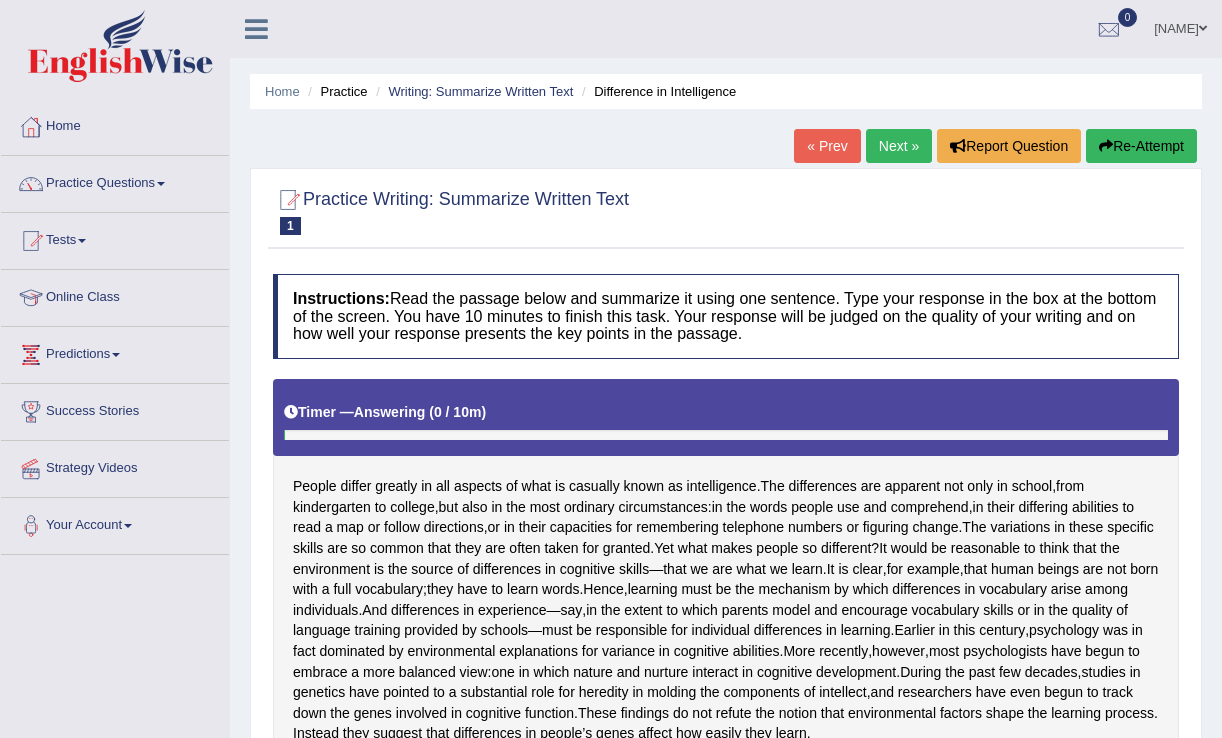 scroll, scrollTop: 0, scrollLeft: 0, axis: both 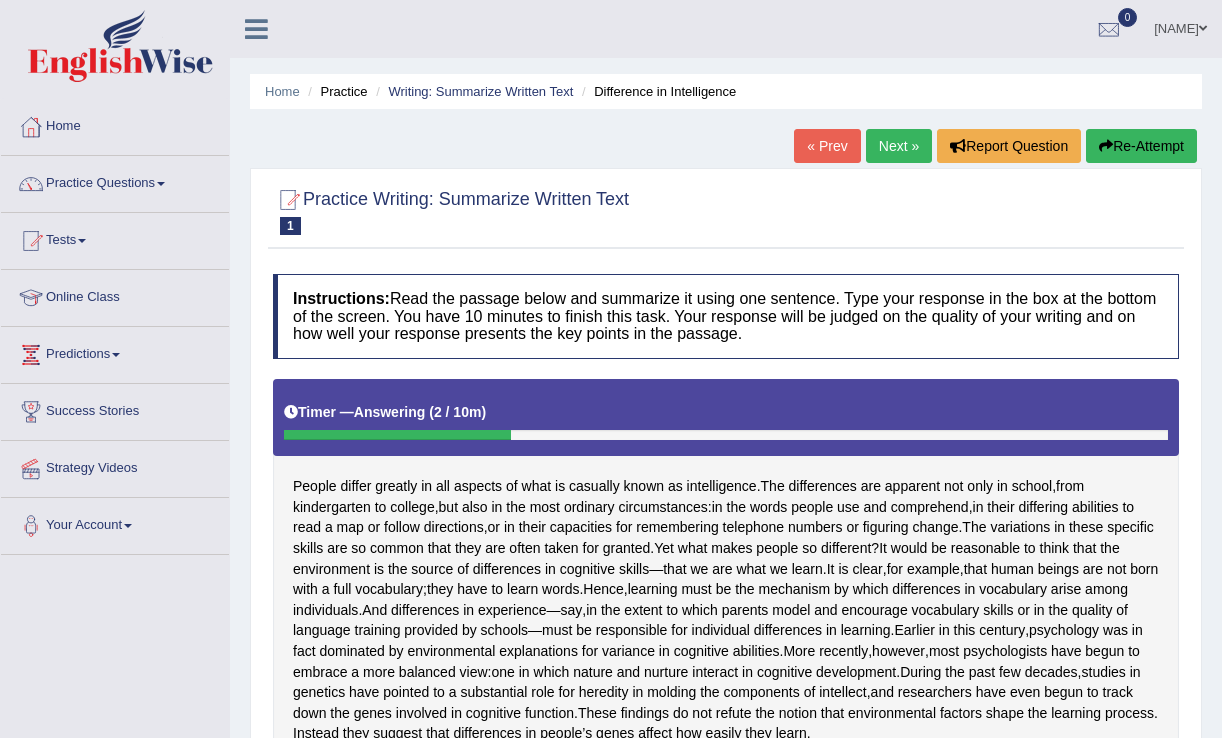 click on "Home" at bounding box center [115, 124] 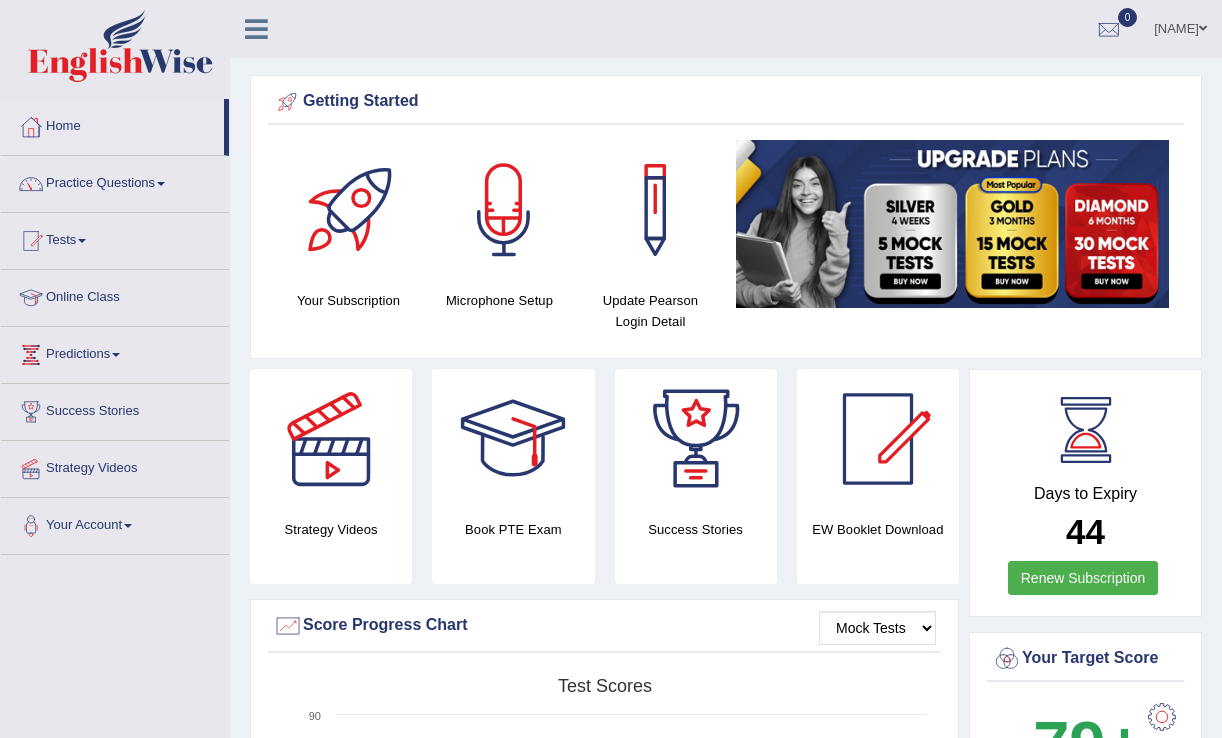 scroll, scrollTop: 0, scrollLeft: 0, axis: both 